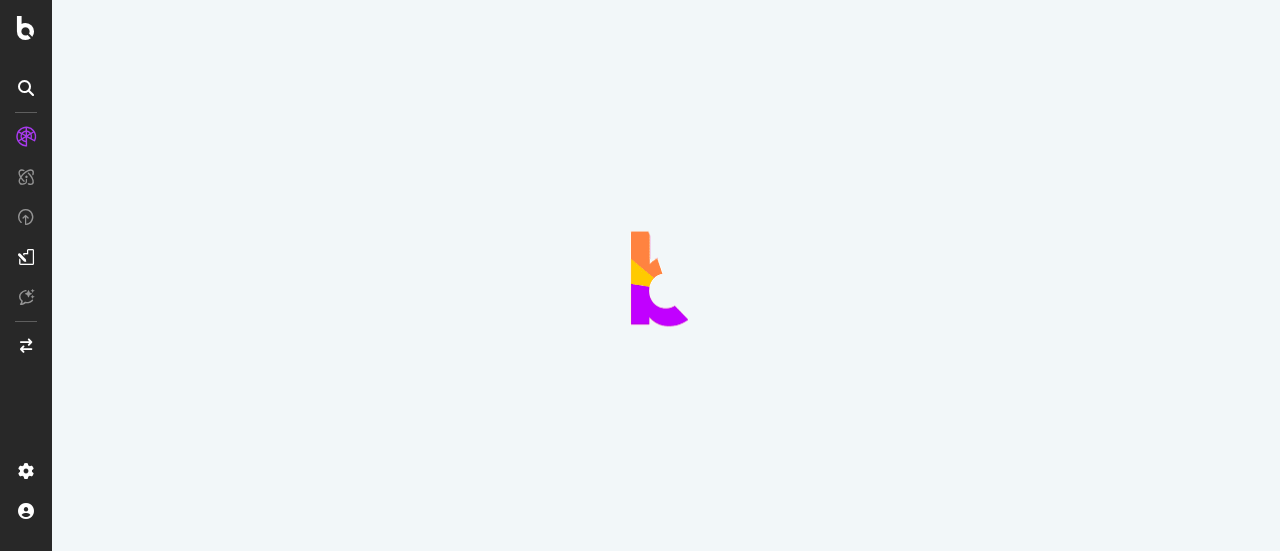 scroll, scrollTop: 0, scrollLeft: 0, axis: both 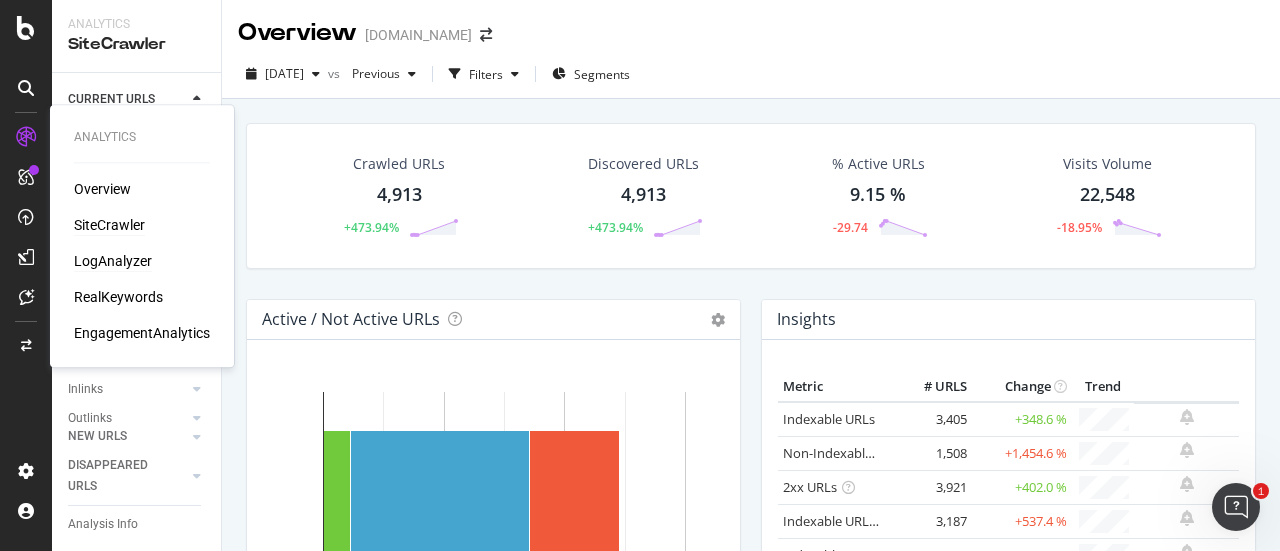 click on "LogAnalyzer" at bounding box center (113, 261) 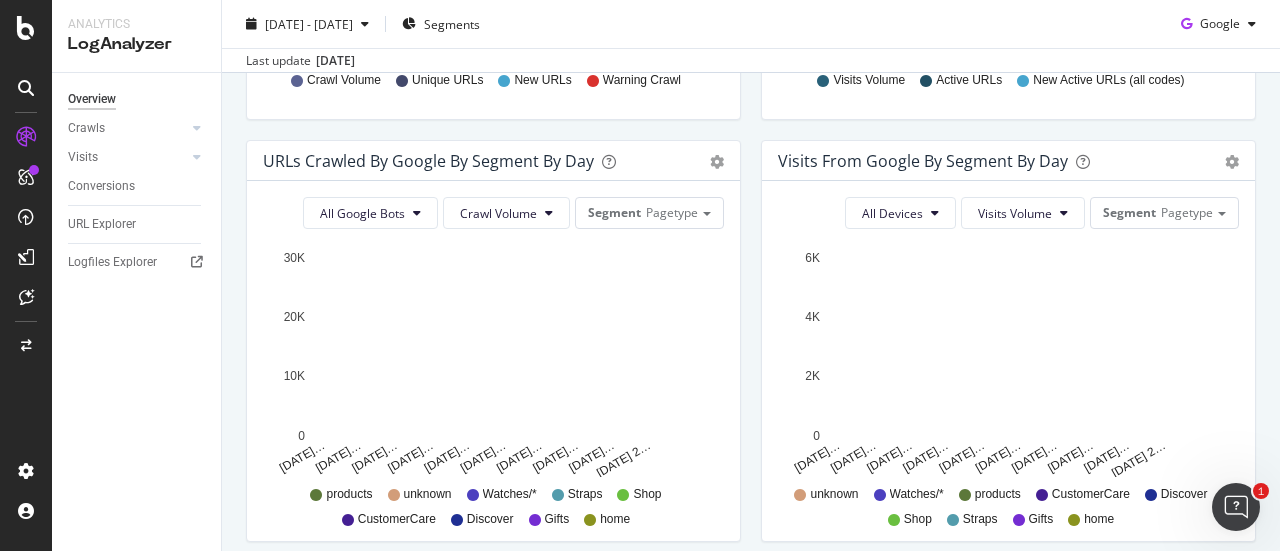 scroll, scrollTop: 0, scrollLeft: 0, axis: both 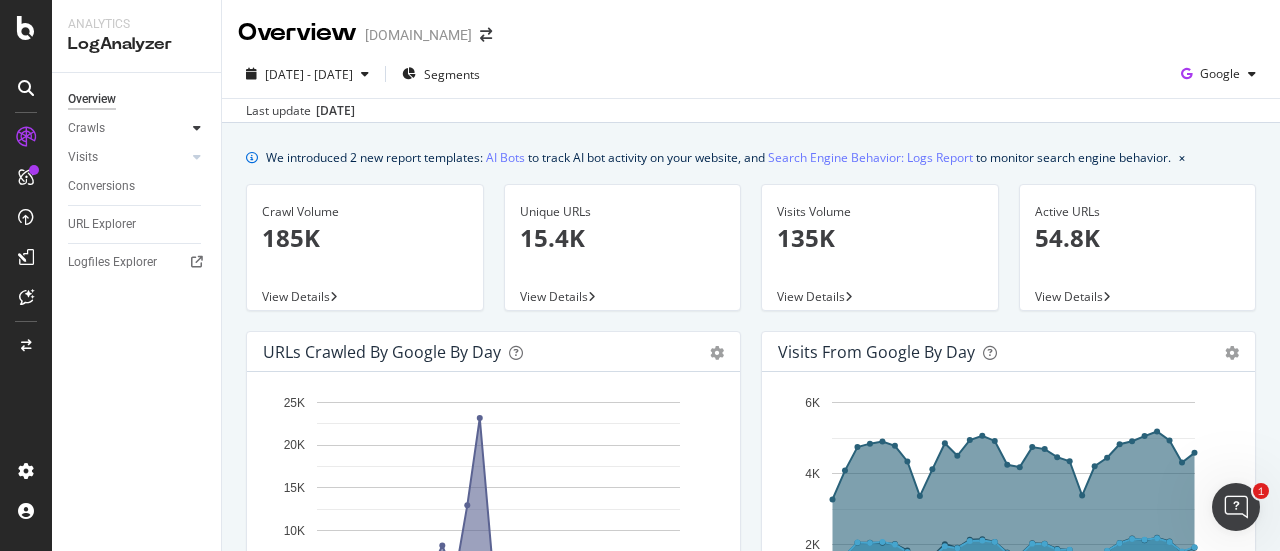 click at bounding box center (197, 128) 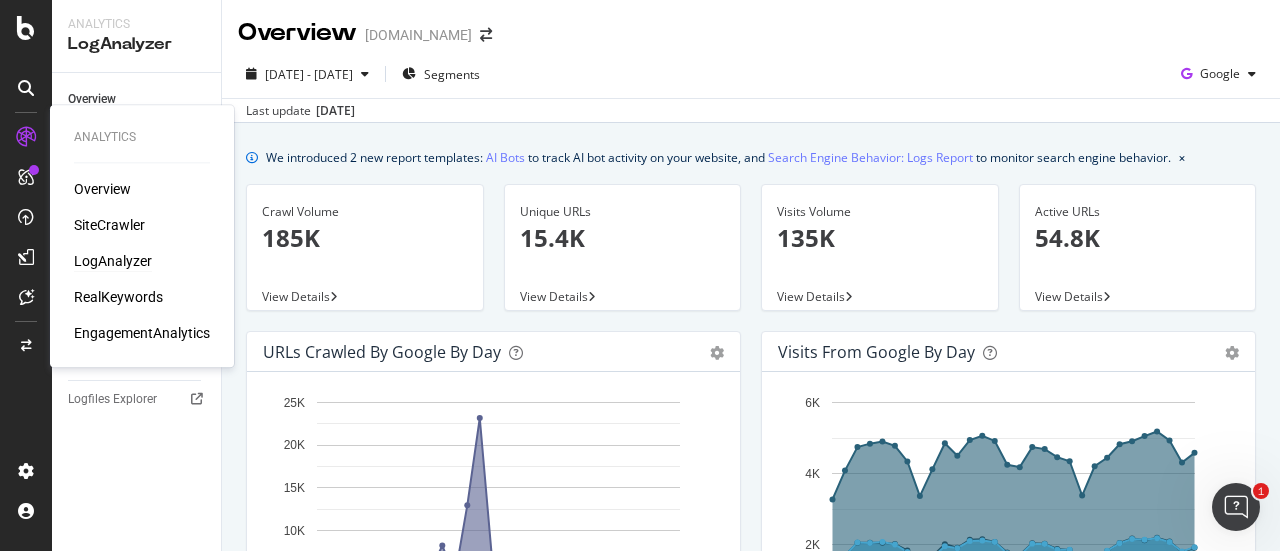click on "LogAnalyzer" at bounding box center (113, 261) 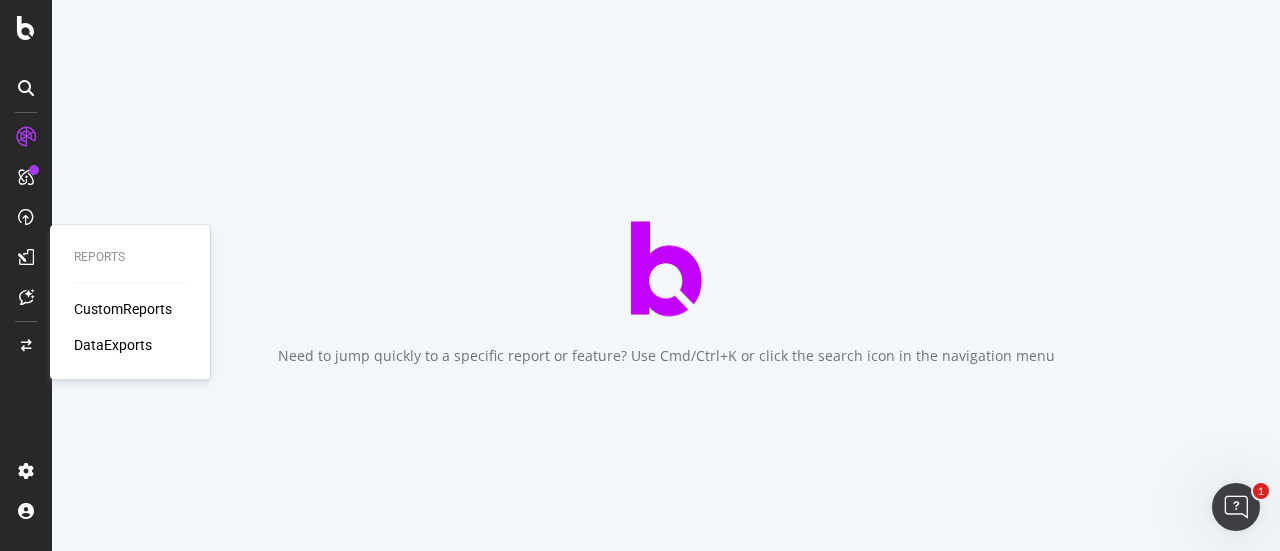 click on "CustomReports" at bounding box center (123, 309) 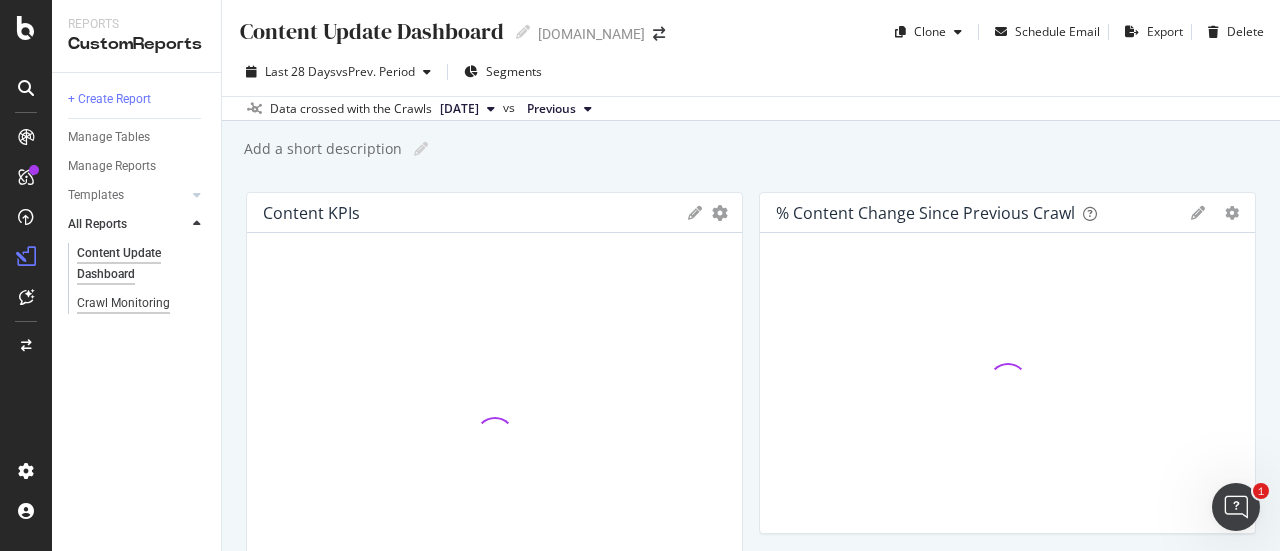 click on "Crawl Monitoring" at bounding box center [123, 303] 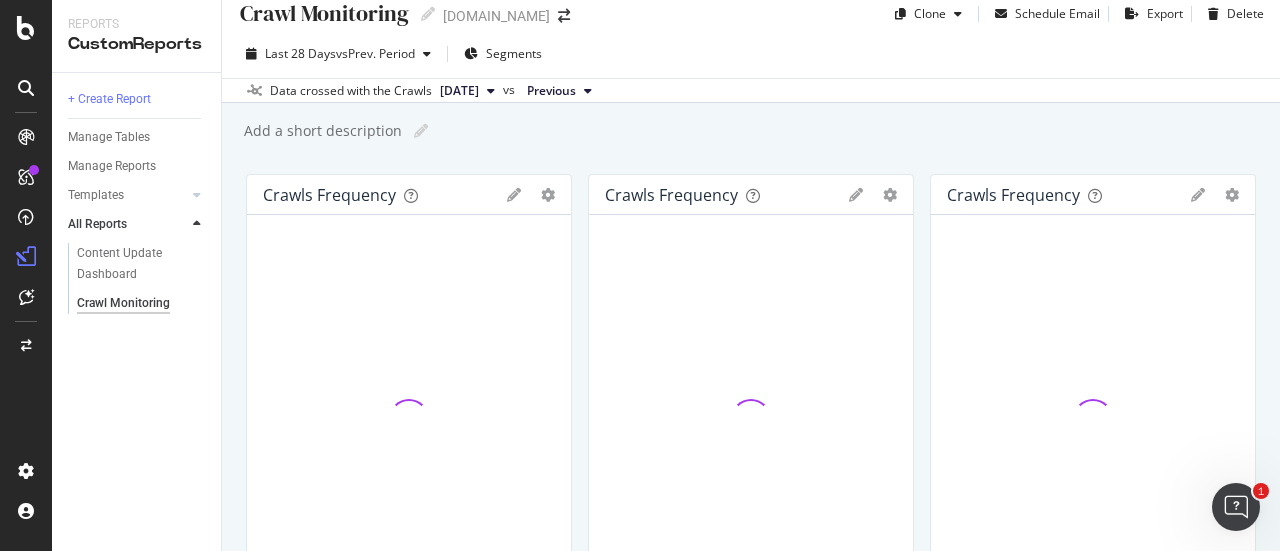 scroll, scrollTop: 0, scrollLeft: 0, axis: both 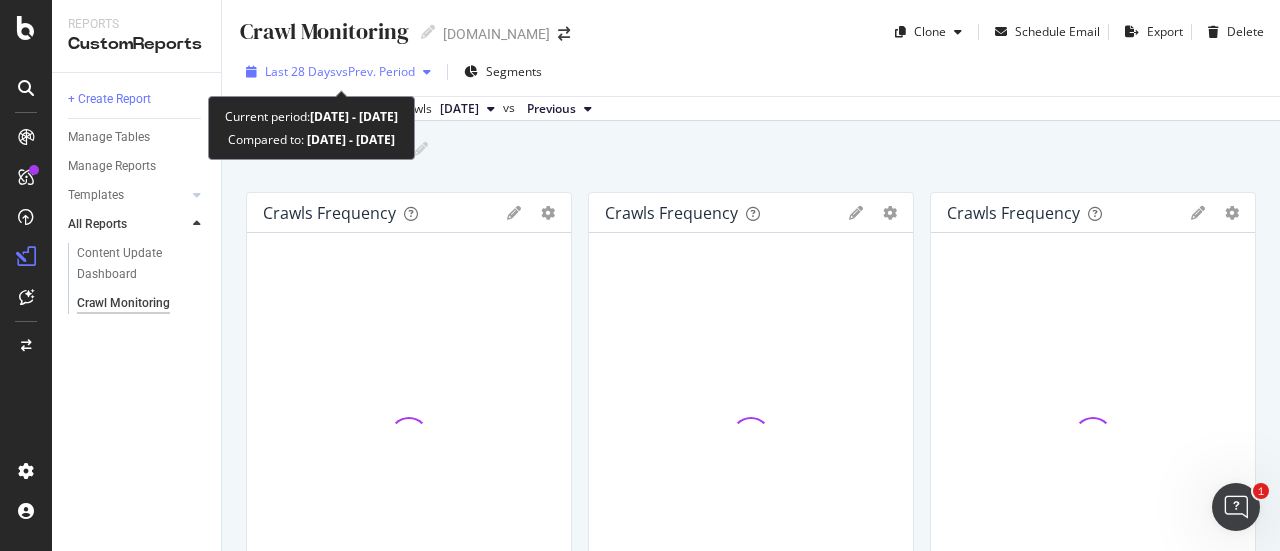 click on "vs  Prev. Period" at bounding box center (375, 71) 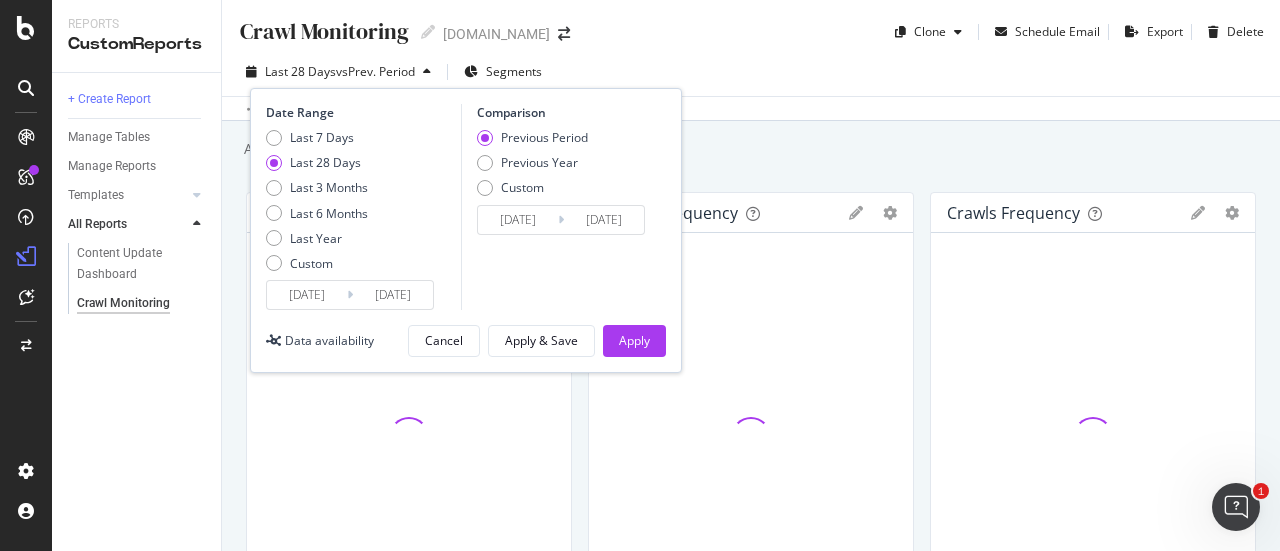 click on "Custom" at bounding box center (522, 187) 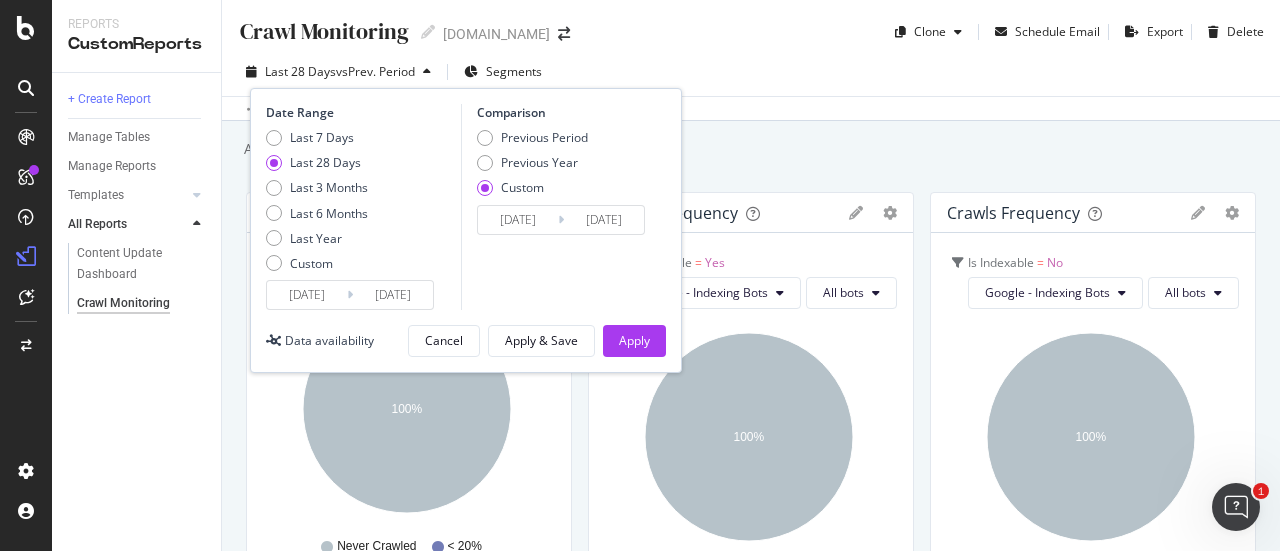 click on "Add a short description Add a short description" at bounding box center [761, 149] 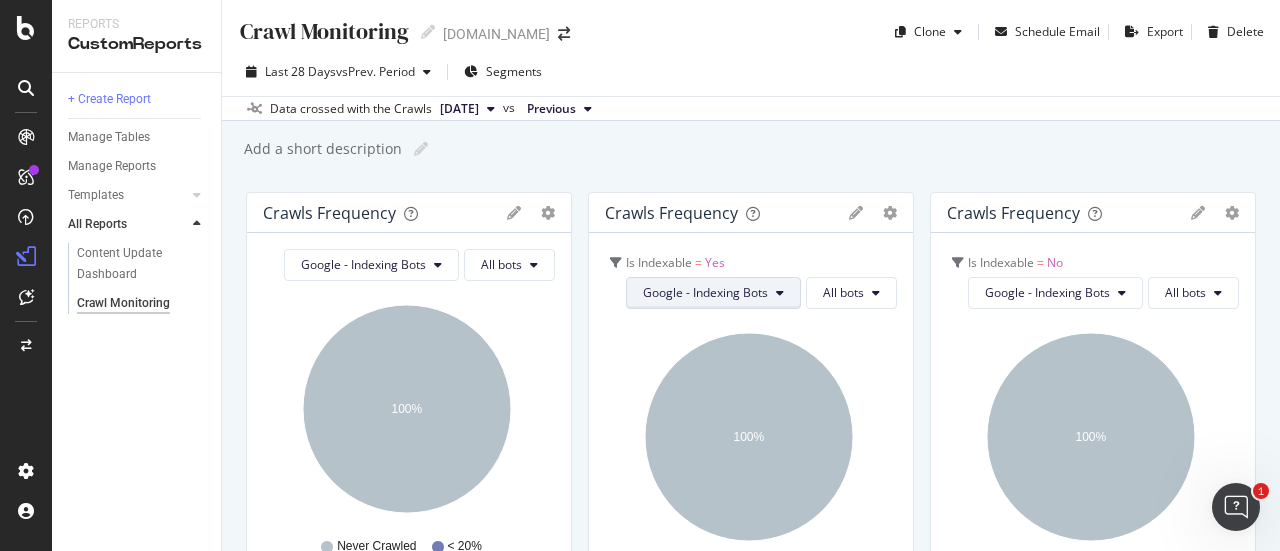 click on "Google - Indexing Bots" at bounding box center (705, 292) 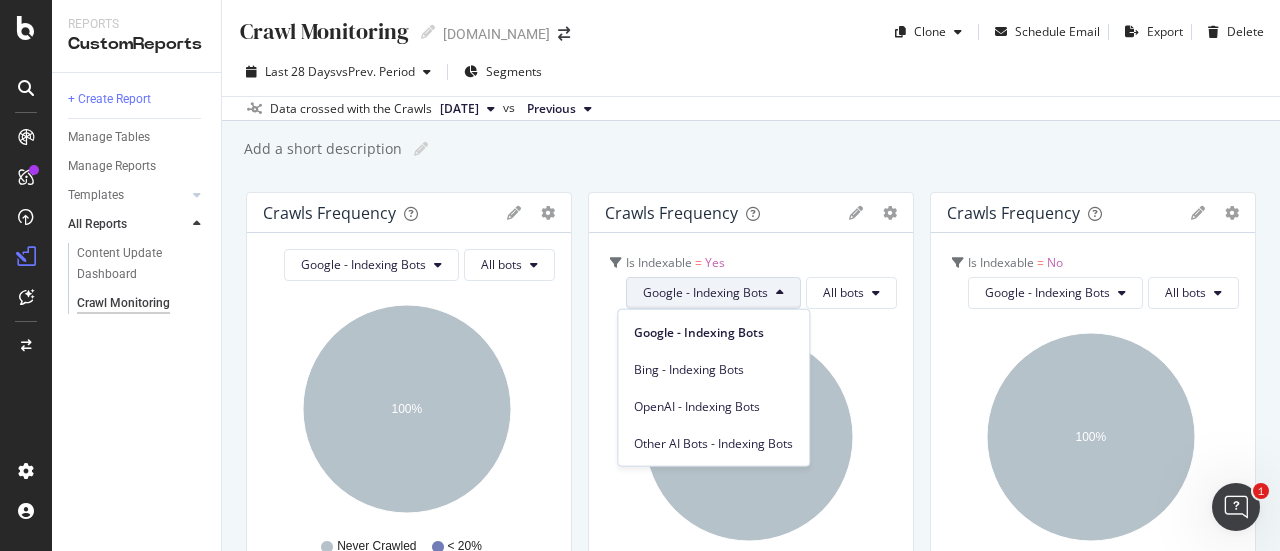 click on "Add a short description Add a short description" at bounding box center (761, 149) 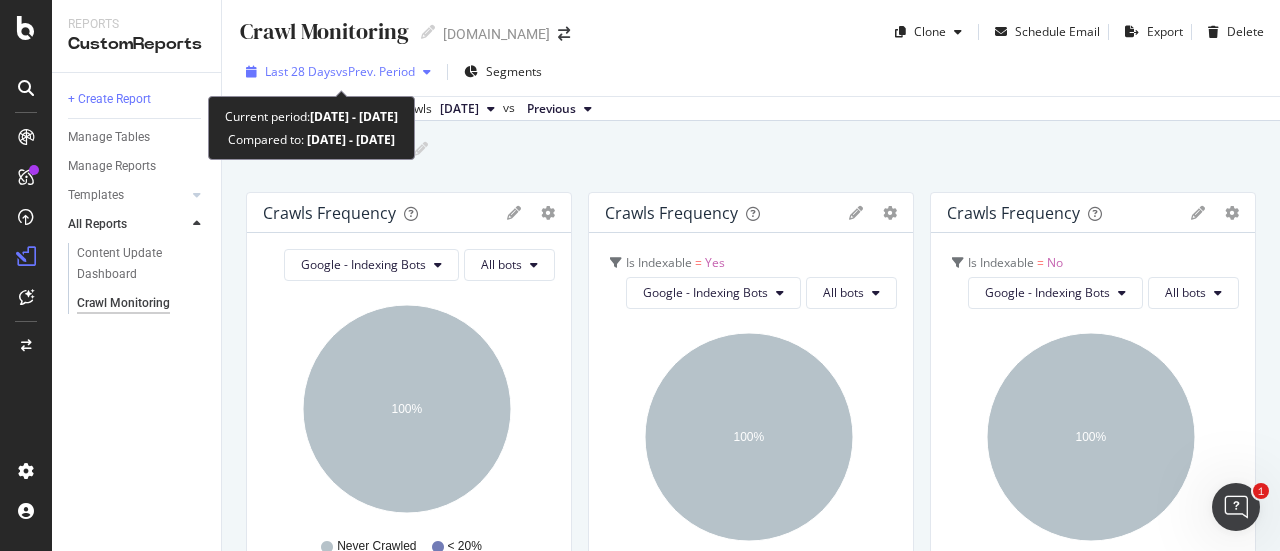 click on "vs  Prev. Period" at bounding box center (375, 71) 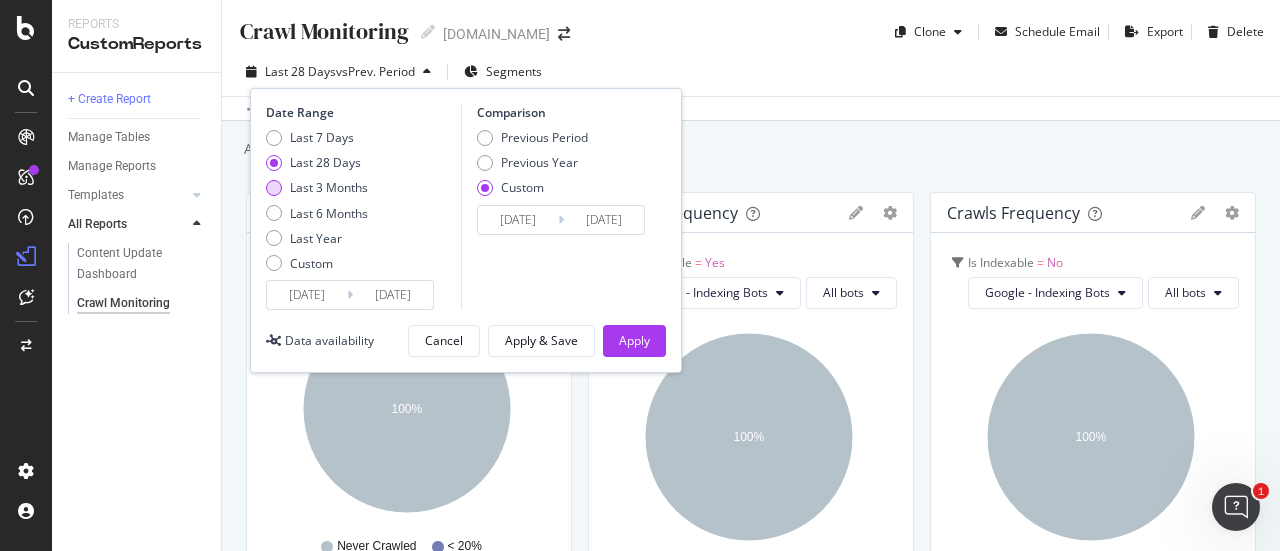 click on "Last 3 Months" at bounding box center [329, 187] 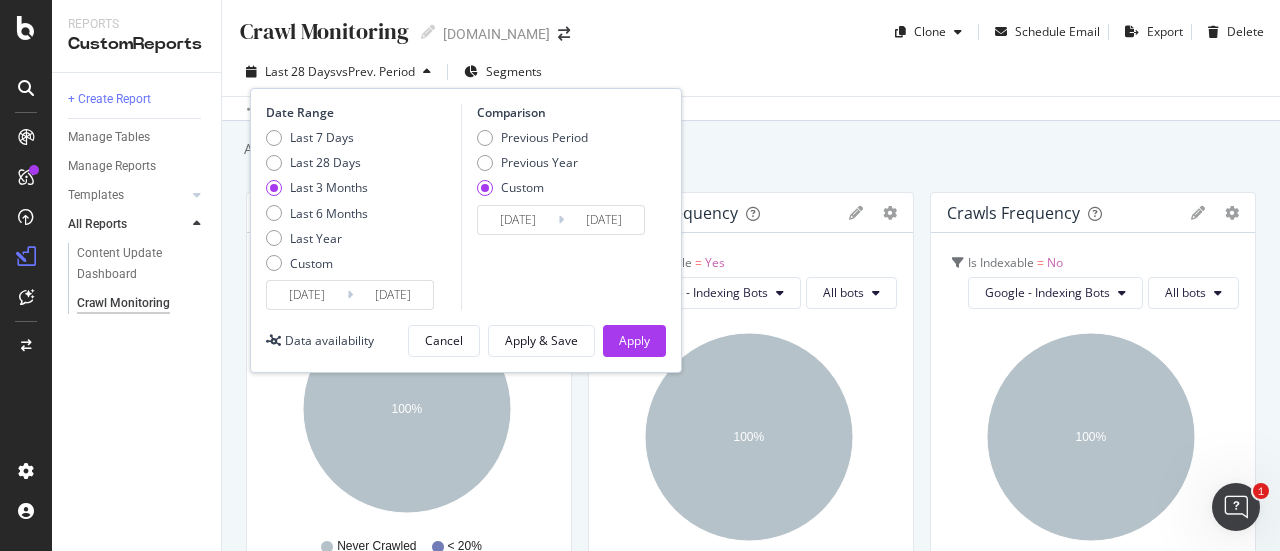click on "[DATE]" at bounding box center [518, 220] 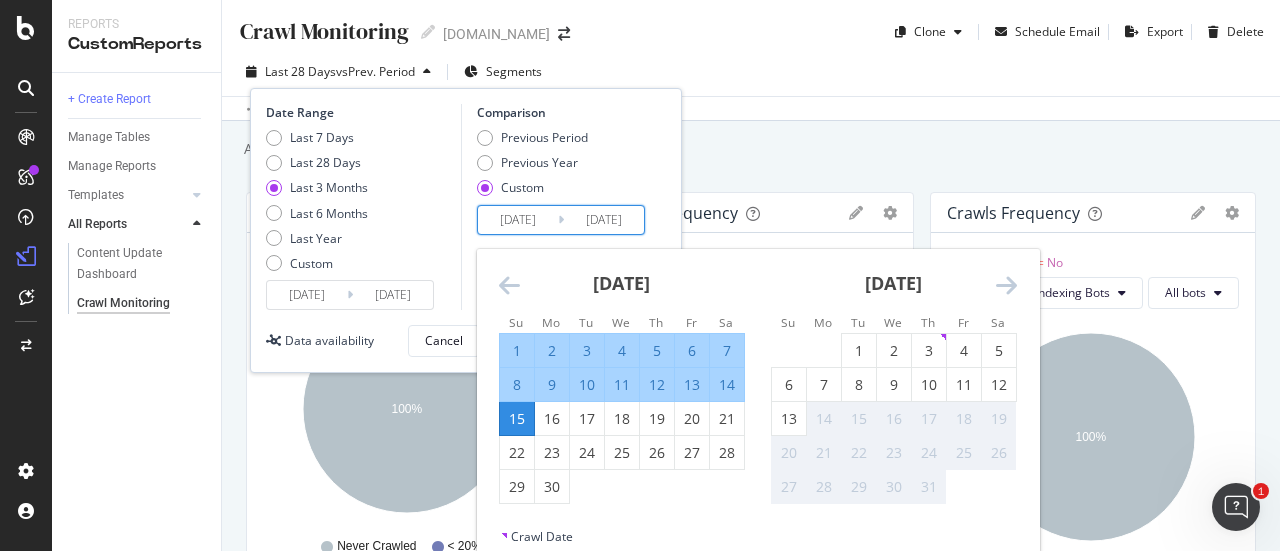 click on "1" at bounding box center [517, 351] 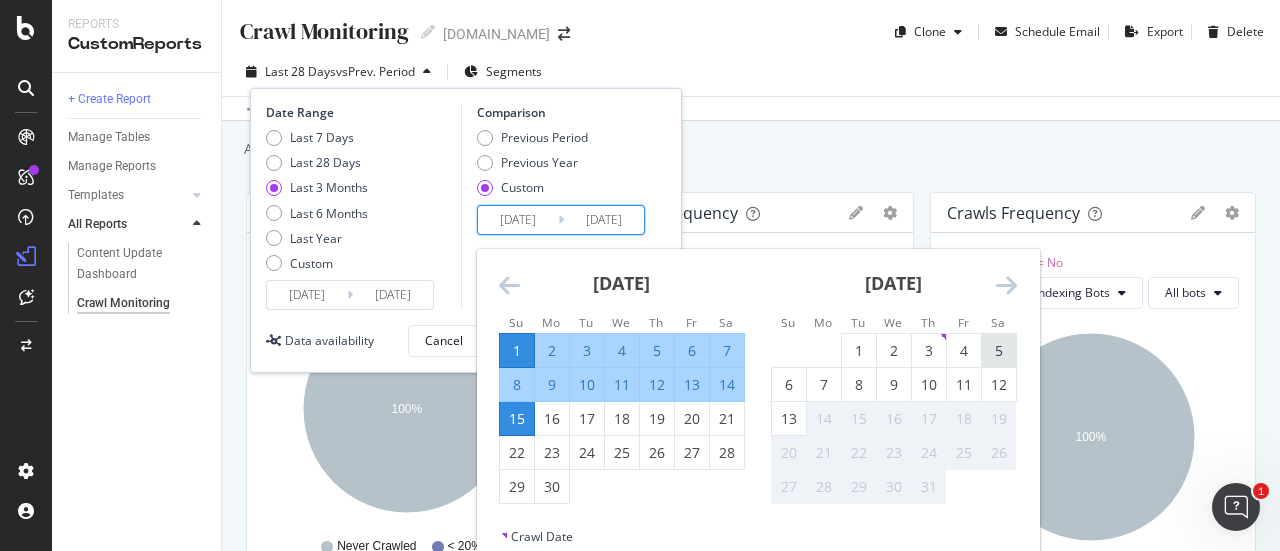click on "5" at bounding box center [999, 351] 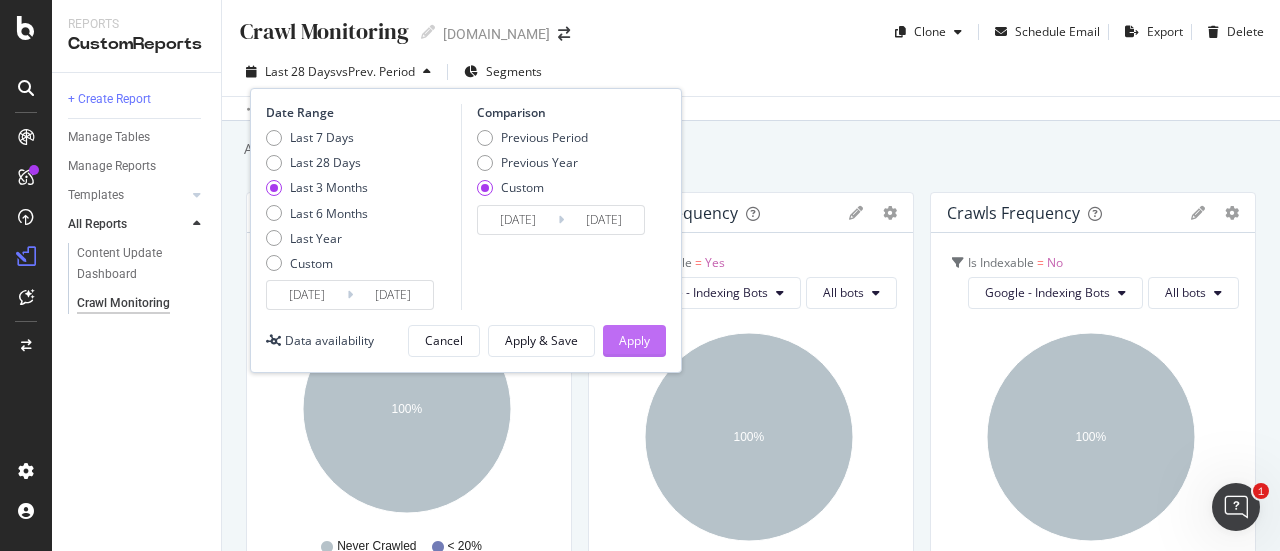 click on "Apply" at bounding box center [634, 341] 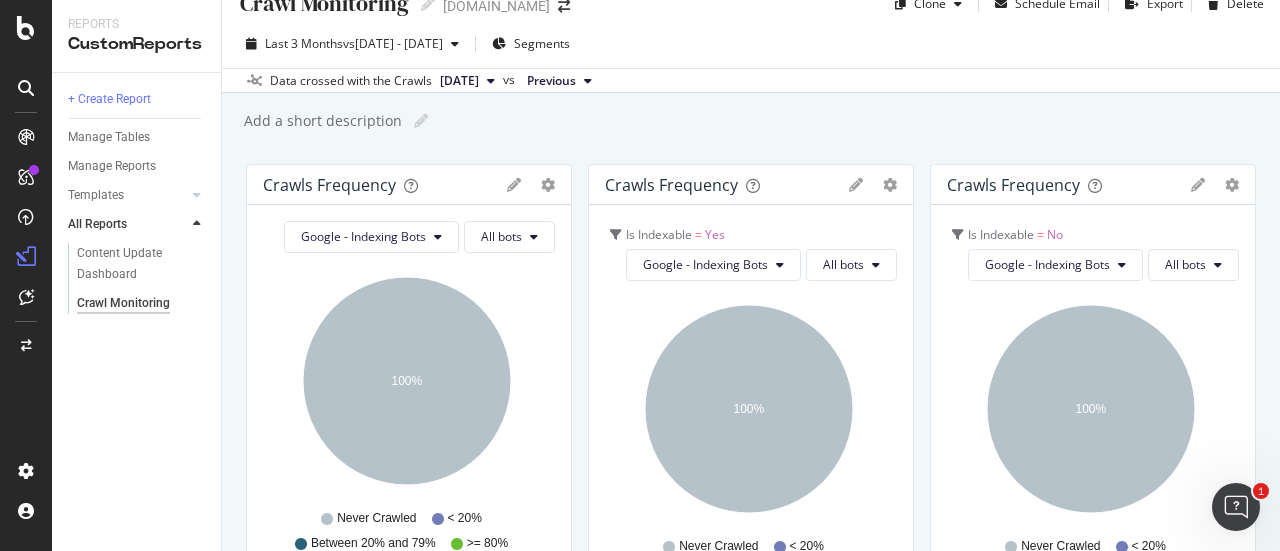 scroll, scrollTop: 100, scrollLeft: 0, axis: vertical 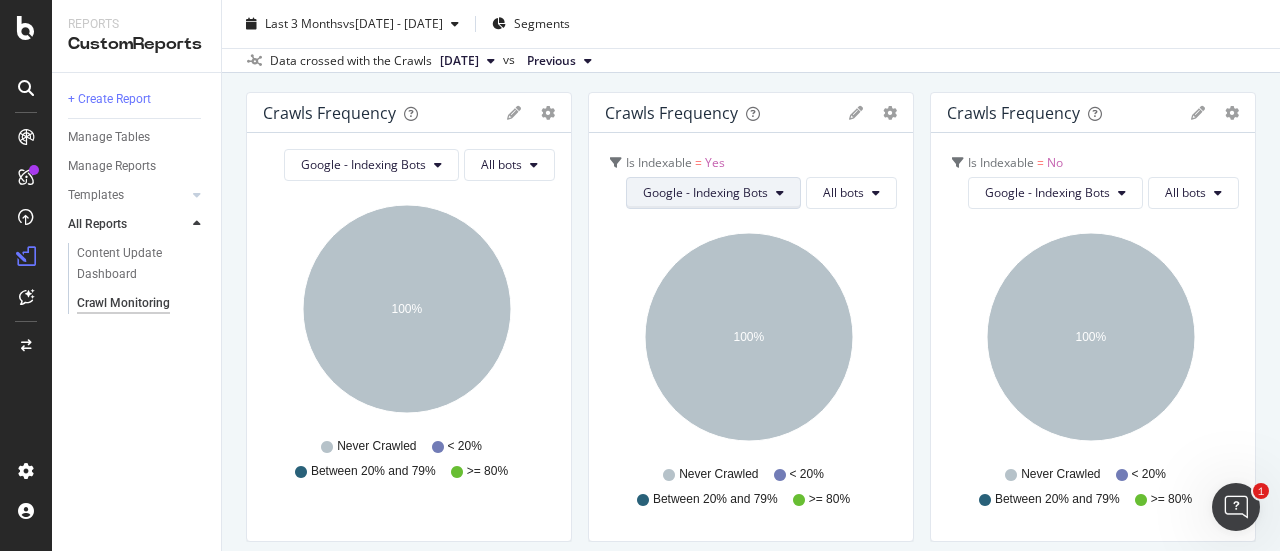 click on "Google - Indexing Bots" at bounding box center (705, 192) 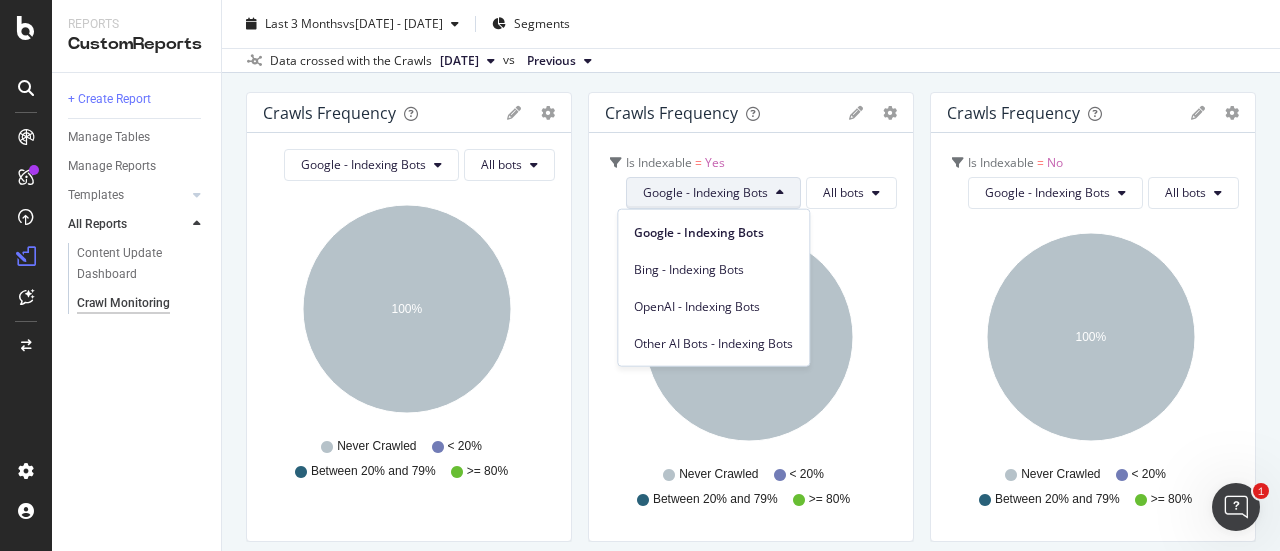 click on "Crawls Frequency Pie Table Apply Filter Export as CSV Delete Add to Custom Report Google - Indexing Bots All bots Hold CTRL while clicking to filter the report. 100% No. of Days with Crawls from Google - Indexing Bots (Logs) Crawled URLs Never Crawled 4,913 < 20% 0 Between 20% and 79% 0 >= 80% 0 100% Never Crawled < 20% Between 20% and 79% >= 80% Crawls Frequency Pie Table Edit Filter Export as CSV Delete Add to Custom Report Is Indexable   =     Yes Google - Indexing Bots All bots Hold CTRL while clicking to filter the report. 100% No. of Days with Crawls from Google - Indexing Bots (Logs) Crawled URLs Never Crawled 3,405 < 20% 0 Between 20% and 79% 0 >= 80% 0 100% Never Crawled < 20% Between 20% and 79% >= 80% Crawls Frequency Pie Table Edit Filter Export as CSV Delete Add to Custom Report Is Indexable   =     No Google - Indexing Bots All bots Hold CTRL while clicking to filter the report. 100% No. of Days with Crawls from Google - Indexing Bots (Logs) Crawled URLs Never Crawled 1,508 < 20% 0 0 >= 80% 0" at bounding box center (751, 2020) 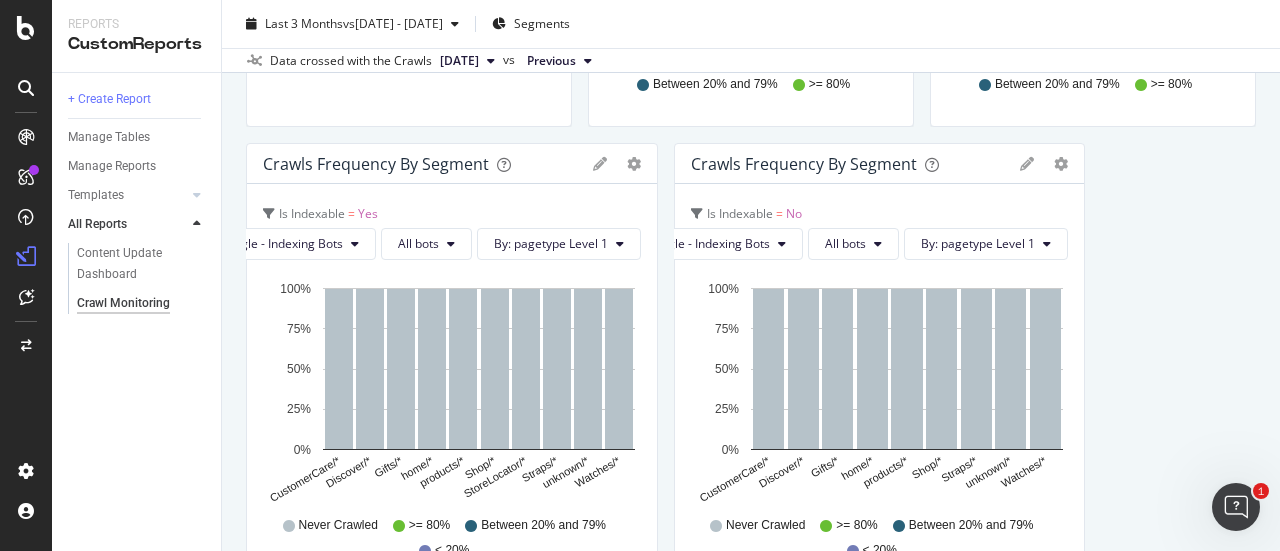 scroll, scrollTop: 500, scrollLeft: 0, axis: vertical 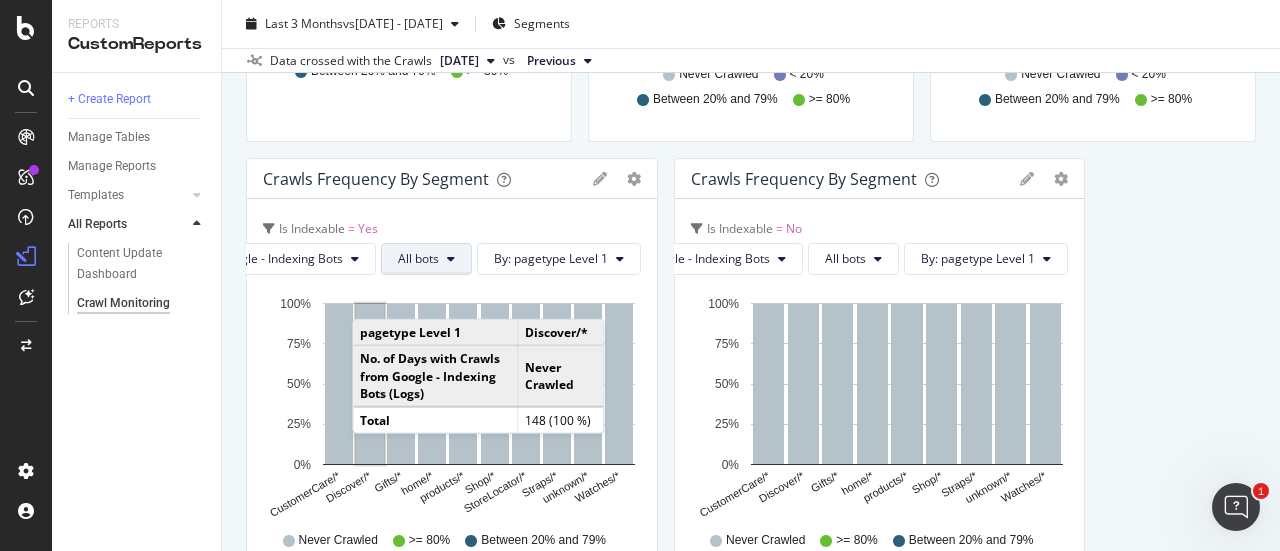 click on "All bots" at bounding box center [418, 258] 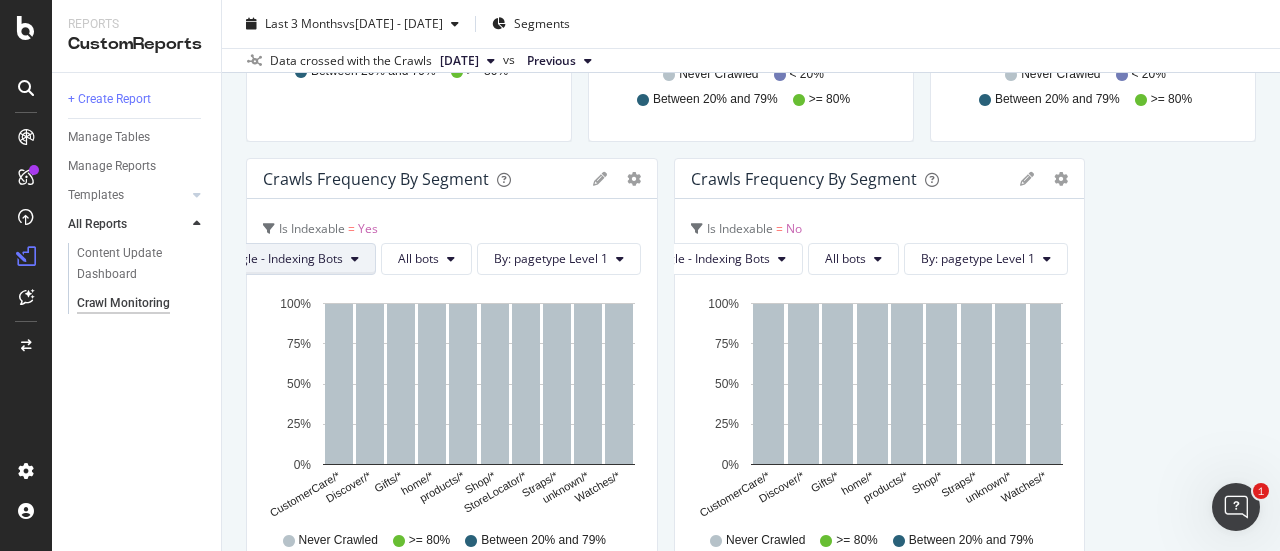 click on "Google - Indexing Bots" at bounding box center (280, 258) 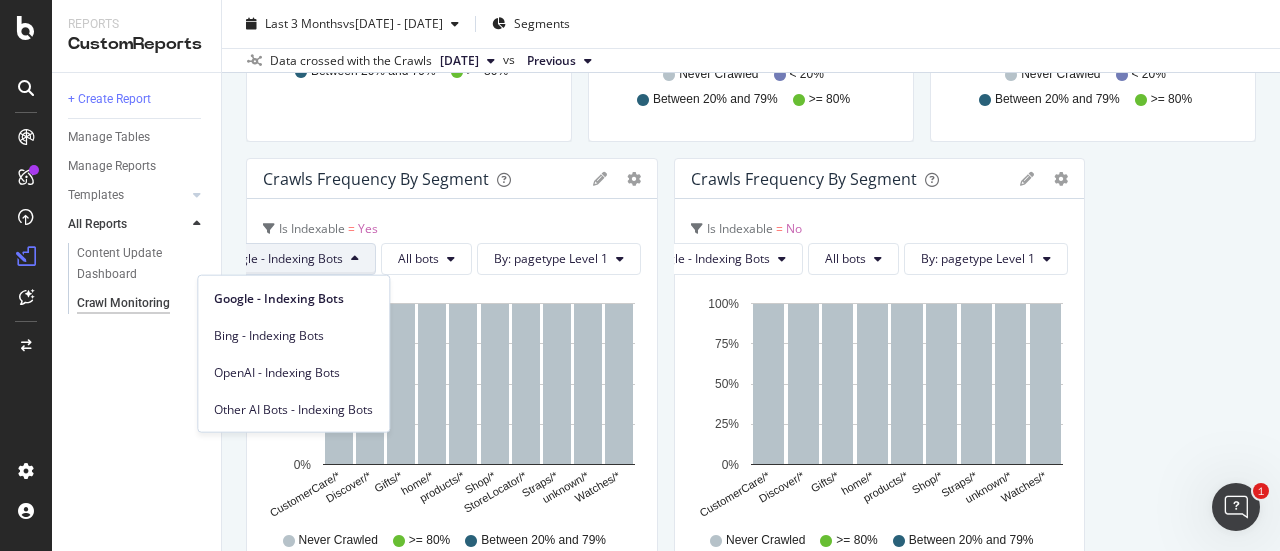 drag, startPoint x: 334, startPoint y: 369, endPoint x: 655, endPoint y: 262, distance: 338.3637 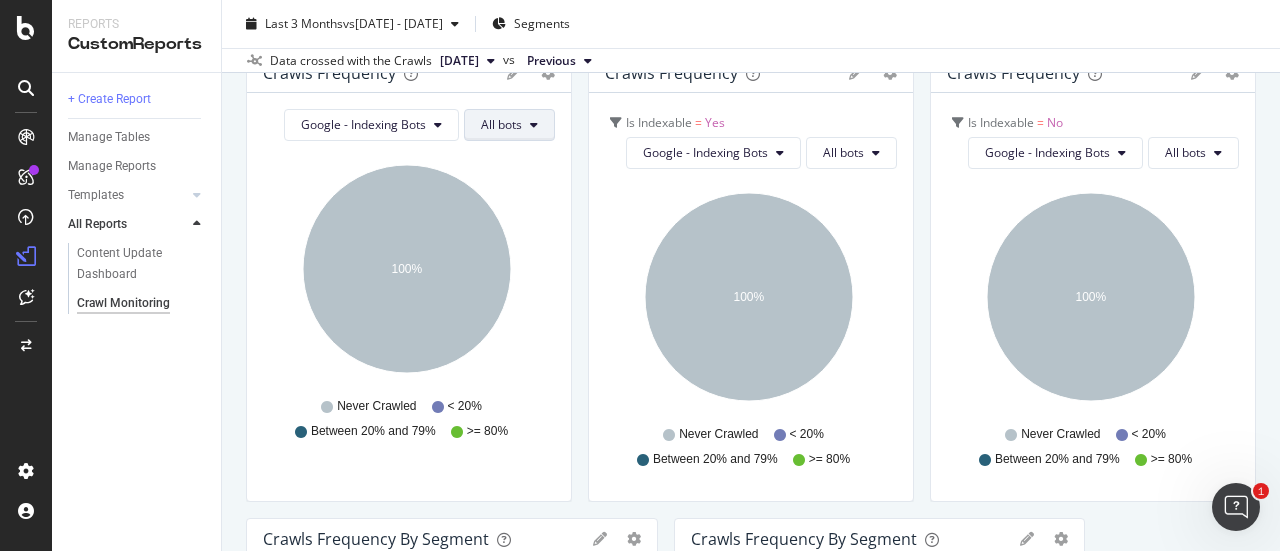 scroll, scrollTop: 100, scrollLeft: 0, axis: vertical 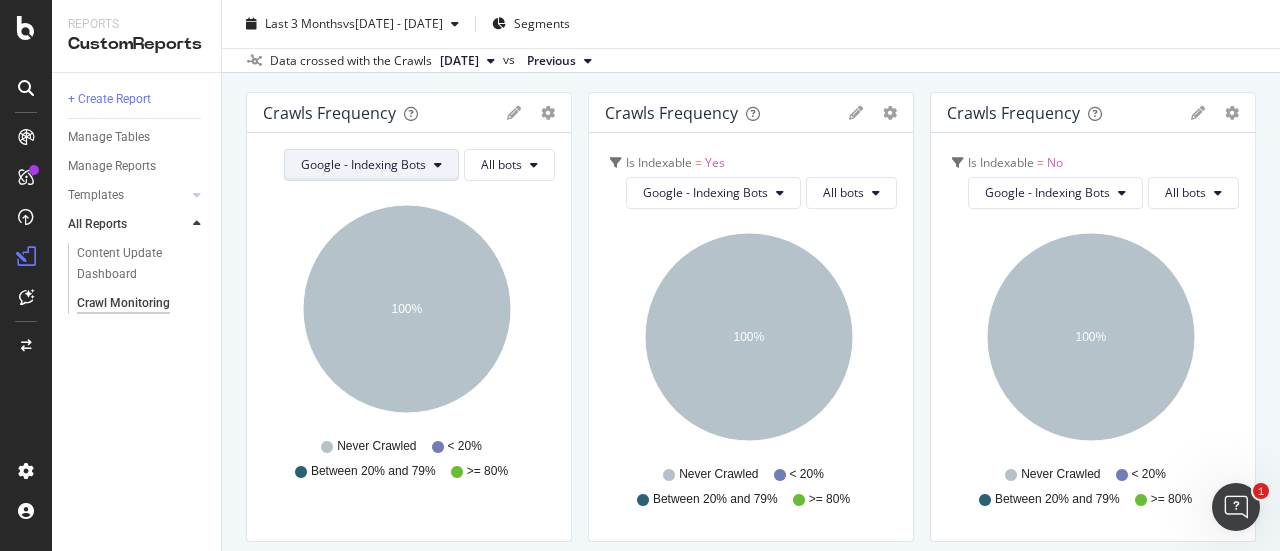 click on "Google - Indexing Bots" at bounding box center [371, 165] 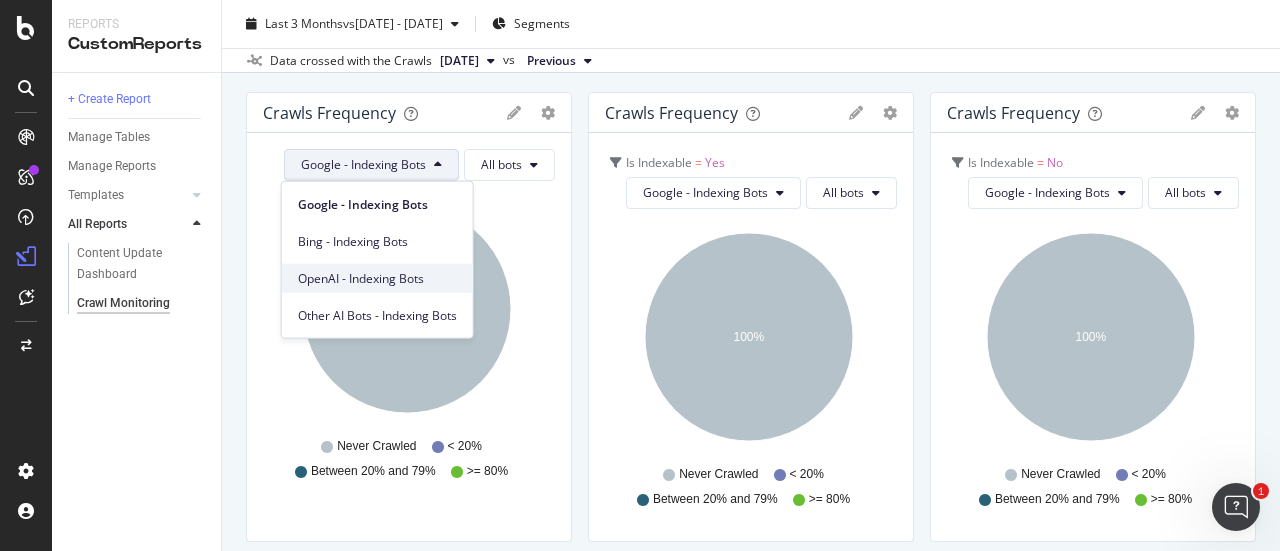 click on "OpenAI - Indexing Bots" at bounding box center [377, 278] 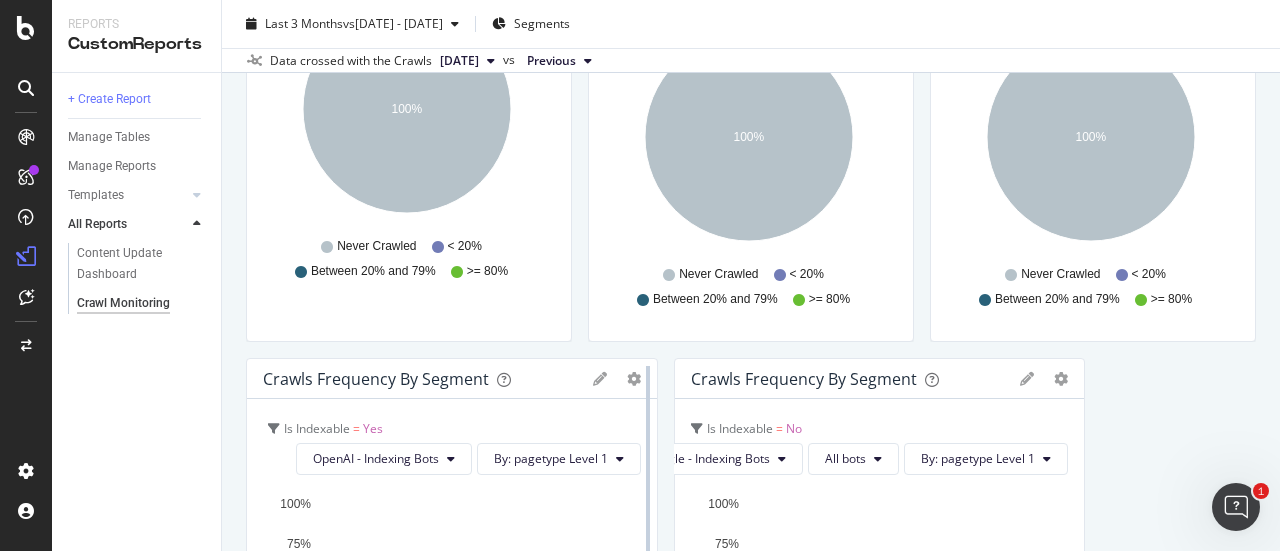 scroll, scrollTop: 0, scrollLeft: 0, axis: both 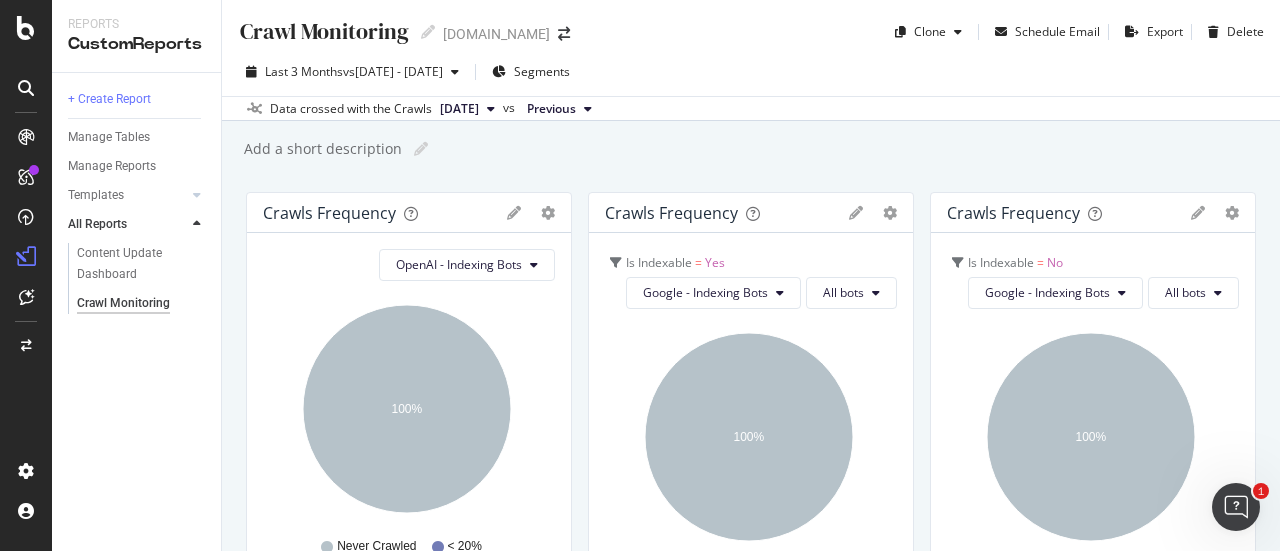 click on "[DATE]" at bounding box center (459, 109) 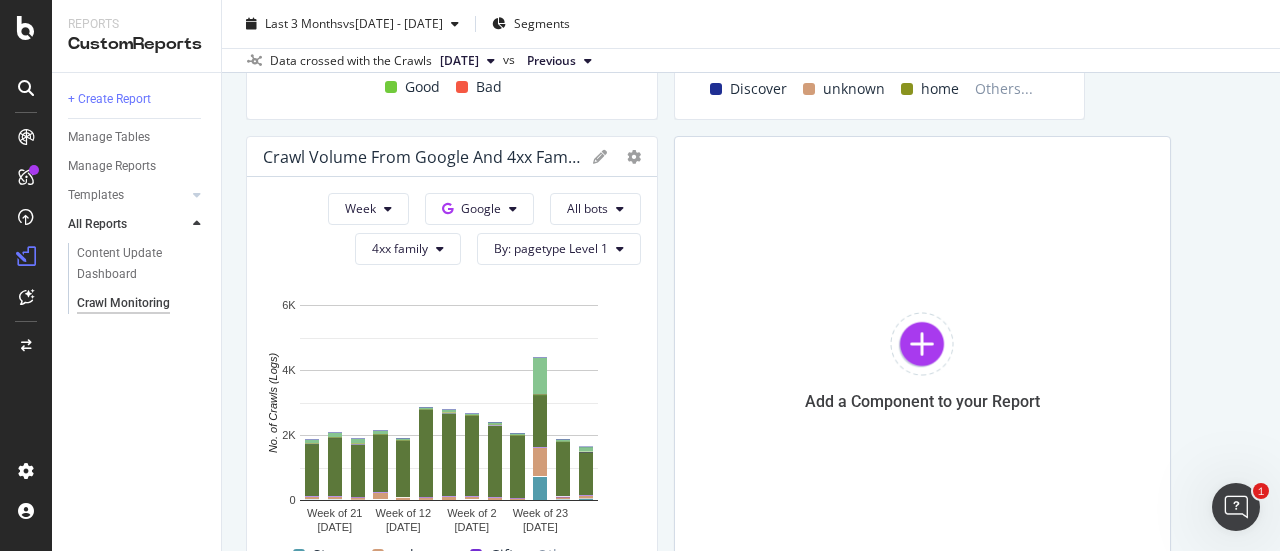 scroll, scrollTop: 3500, scrollLeft: 0, axis: vertical 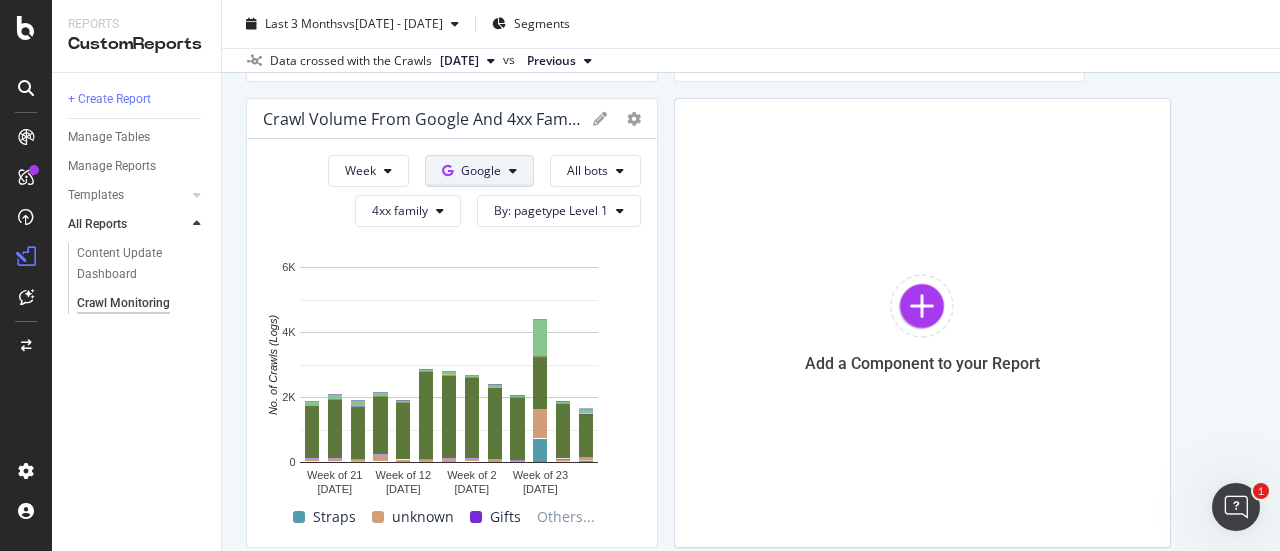 click on "Google" at bounding box center [908, -296] 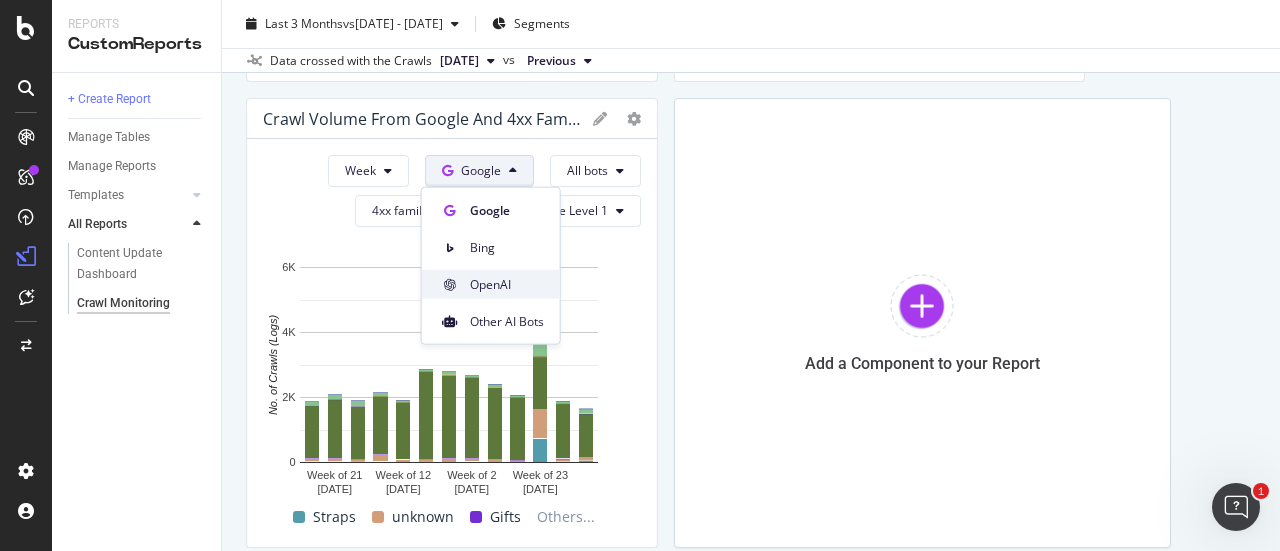 click on "OpenAI" at bounding box center (507, 284) 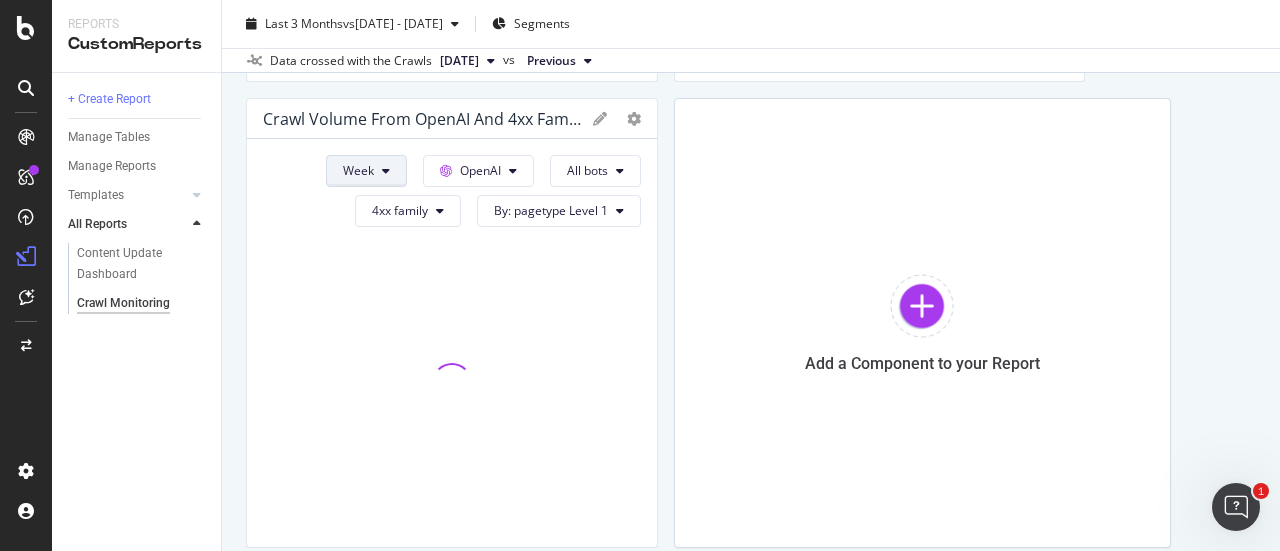 click on "Week" at bounding box center [795, -295] 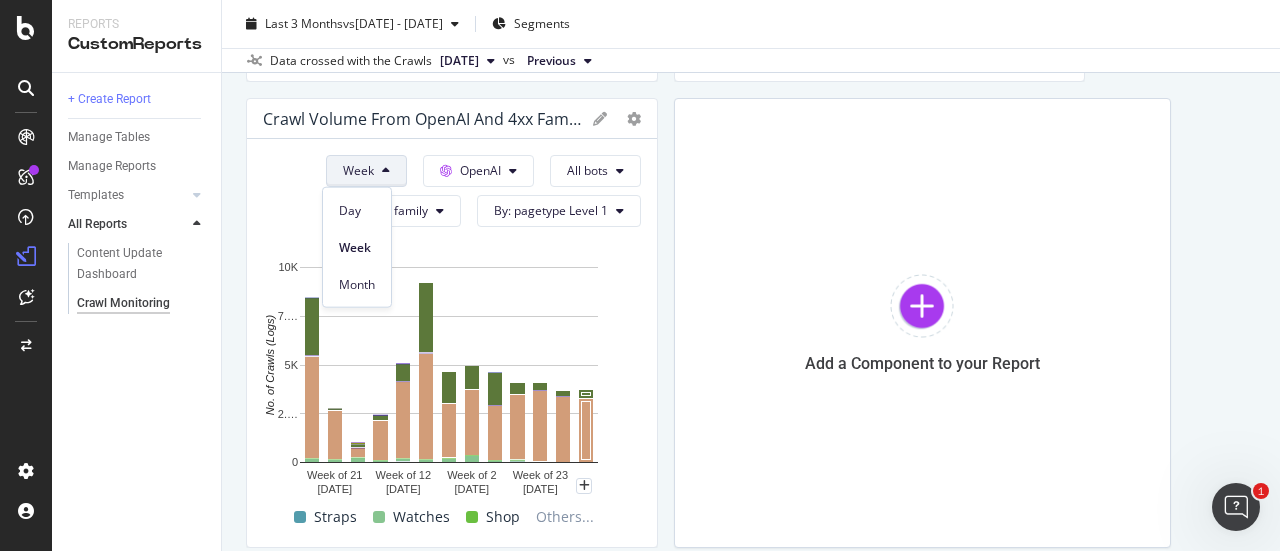 click on "Crawls Frequency Pie Table Apply Filter Export as CSV Delete Add to Custom Report OpenAI - Indexing Bots Hold CTRL while clicking to filter the report. 100% No. of Days with Crawls from OpenAI - Indexing Bots (Logs) Crawled URLs Never Crawled 4,913 < 20% 0 Between 20% and 79% 0 >= 80% 0 100% Never Crawled < 20% Between 20% and 79% >= 80% Crawls Frequency Pie Table Edit Filter Export as CSV Delete Add to Custom Report Is Indexable   =     Yes Google - Indexing Bots All bots Hold CTRL while clicking to filter the report. 100% No. of Days with Crawls from Google - Indexing Bots (Logs) Crawled URLs Never Crawled 3,405 < 20% 0 Between 20% and 79% 0 >= 80% 0 100% Never Crawled < 20% Between 20% and 79% >= 80% Crawls Frequency Pie Table Edit Filter Export as CSV Delete Add to Custom Report Is Indexable   =     No Google - Indexing Bots All bots Hold CTRL while clicking to filter the report. 100% No. of Days with Crawls from Google - Indexing Bots (Logs) Crawled URLs Never Crawled 1,508 < 20% 0 Between 20% and 79% 0" at bounding box center [751, -1380] 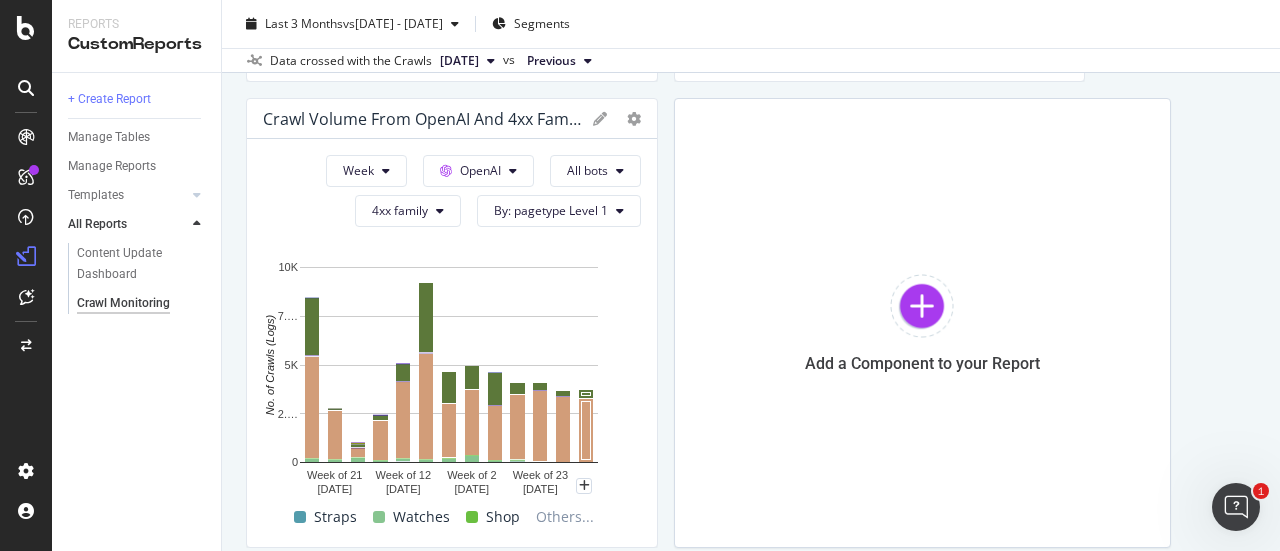 scroll, scrollTop: 3590, scrollLeft: 0, axis: vertical 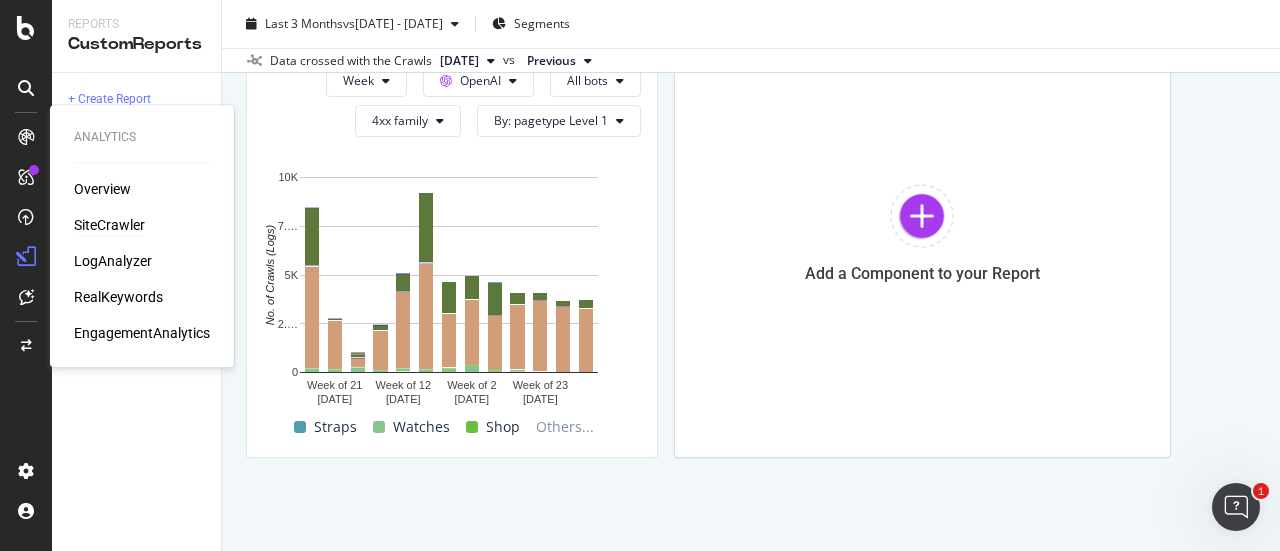click on "SiteCrawler" at bounding box center (109, 225) 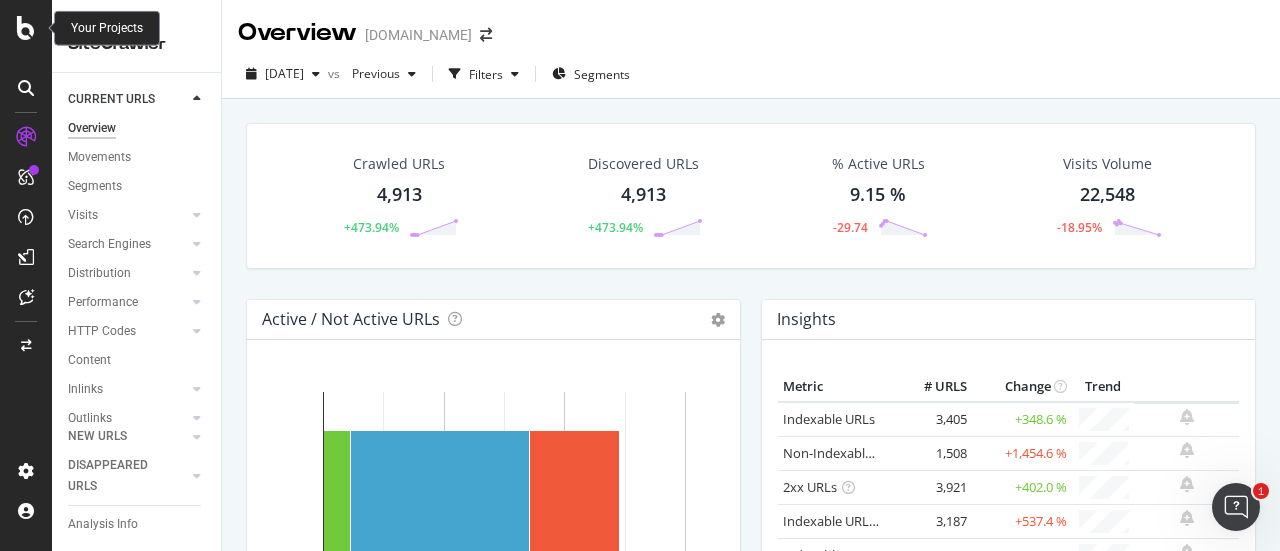 click at bounding box center [26, 28] 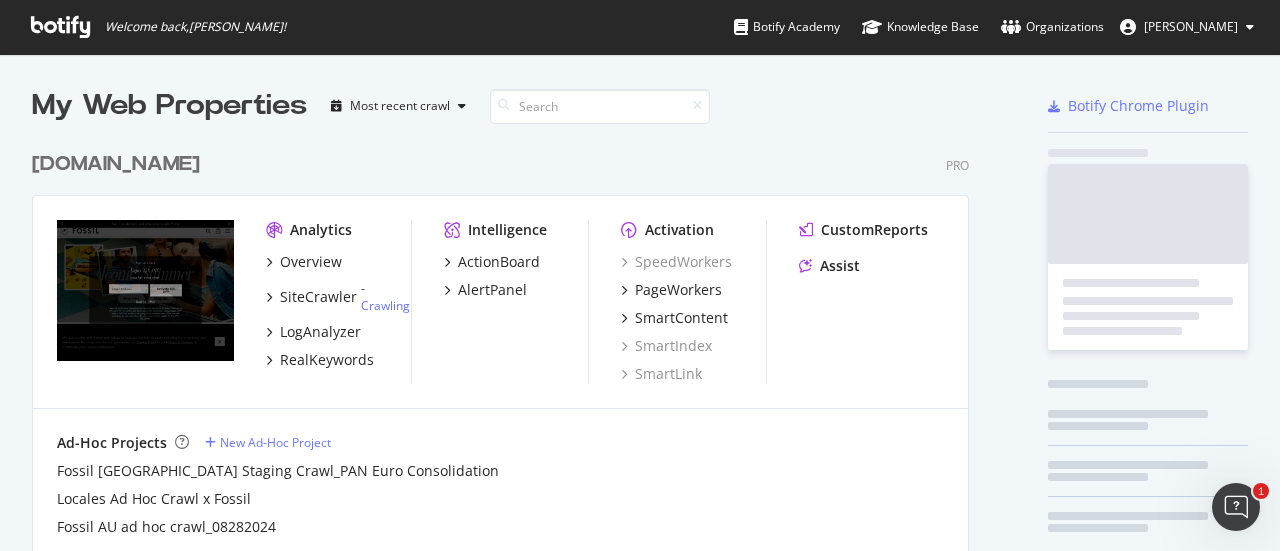 scroll, scrollTop: 16, scrollLeft: 16, axis: both 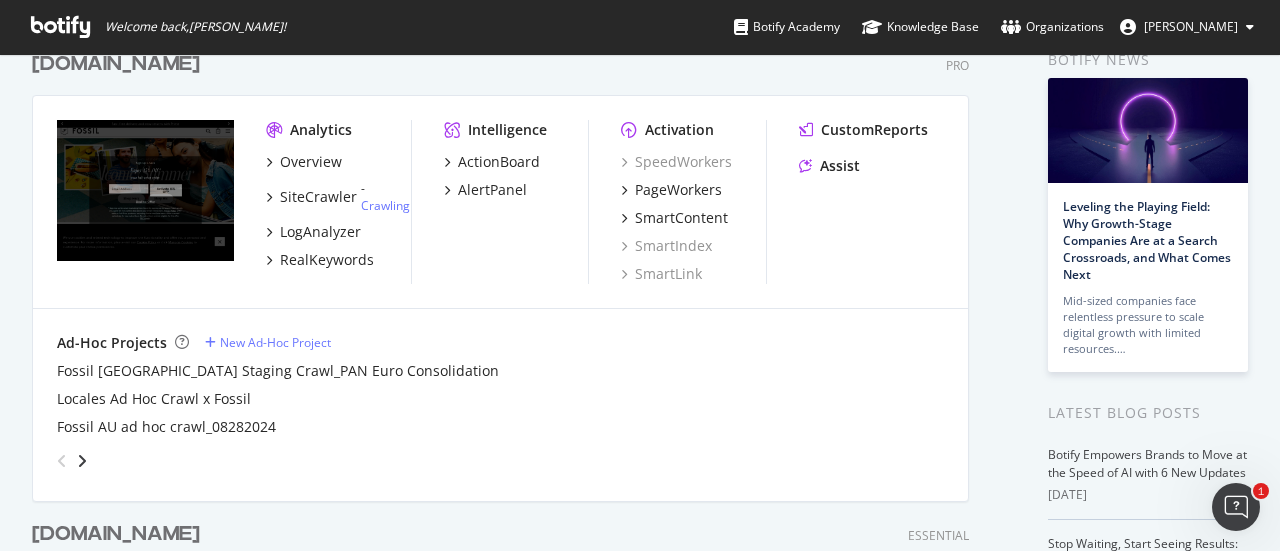 click on "[DOMAIN_NAME]" at bounding box center (116, 64) 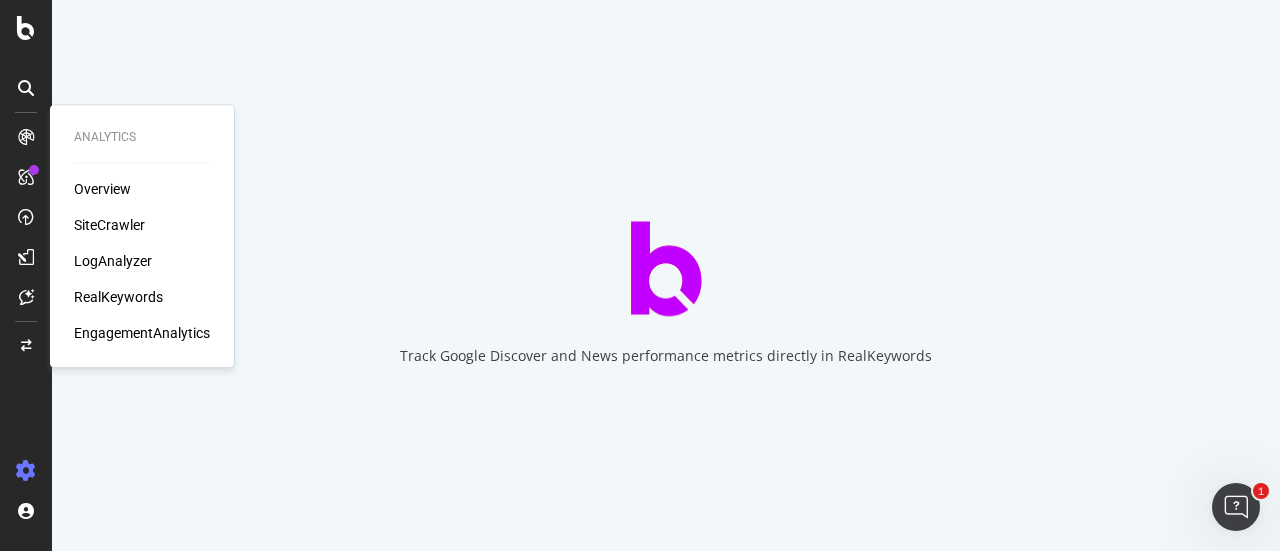 click on "LogAnalyzer" at bounding box center (113, 261) 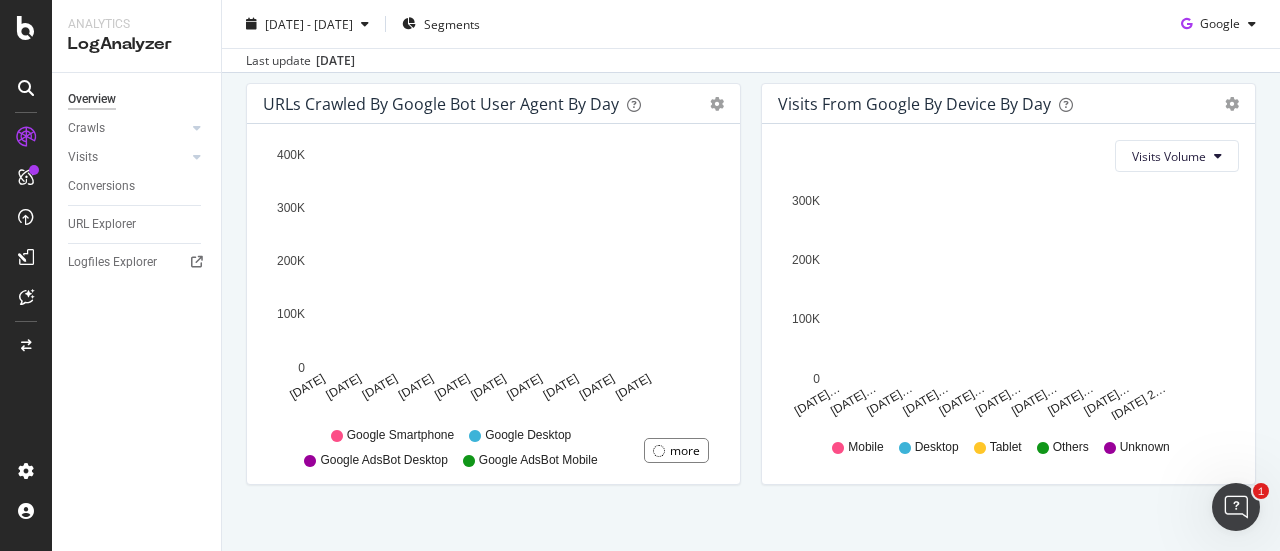 scroll, scrollTop: 1100, scrollLeft: 0, axis: vertical 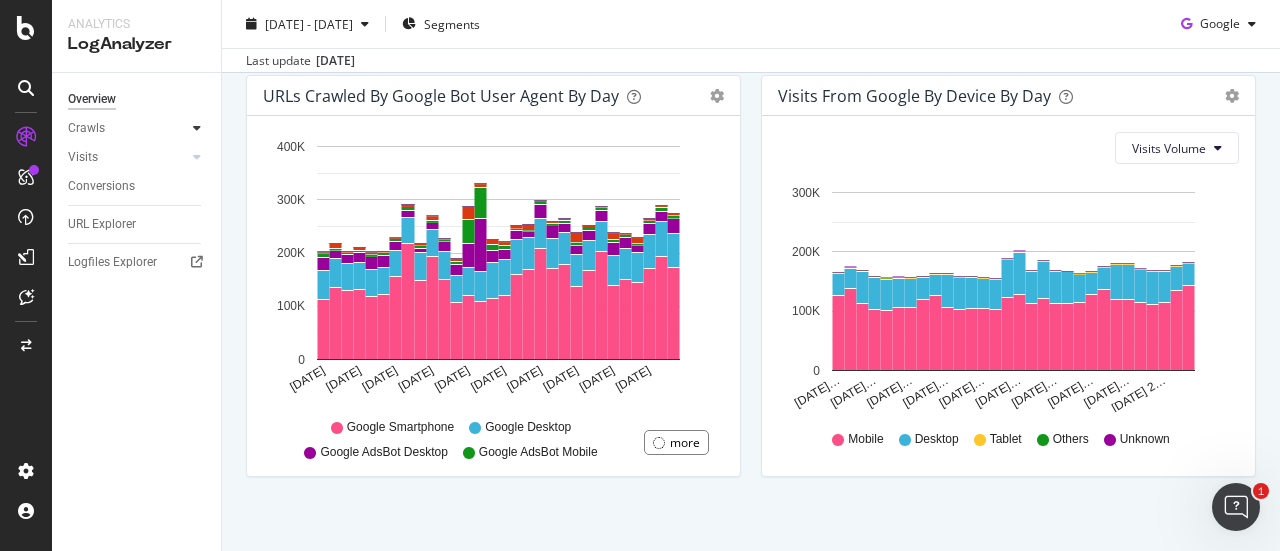 click at bounding box center (197, 128) 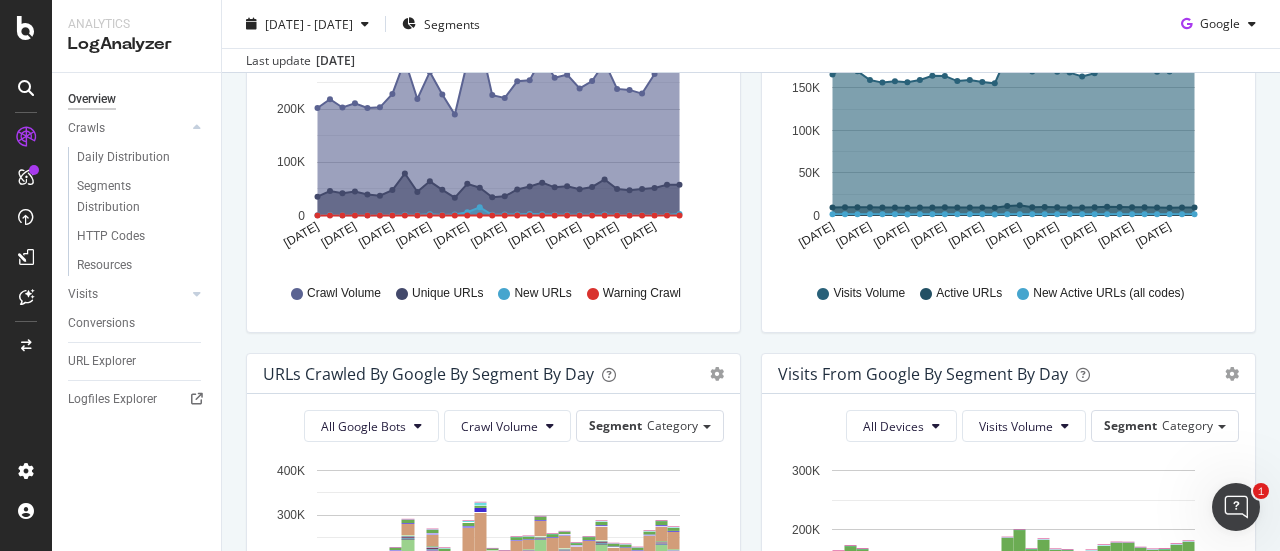 scroll, scrollTop: 0, scrollLeft: 0, axis: both 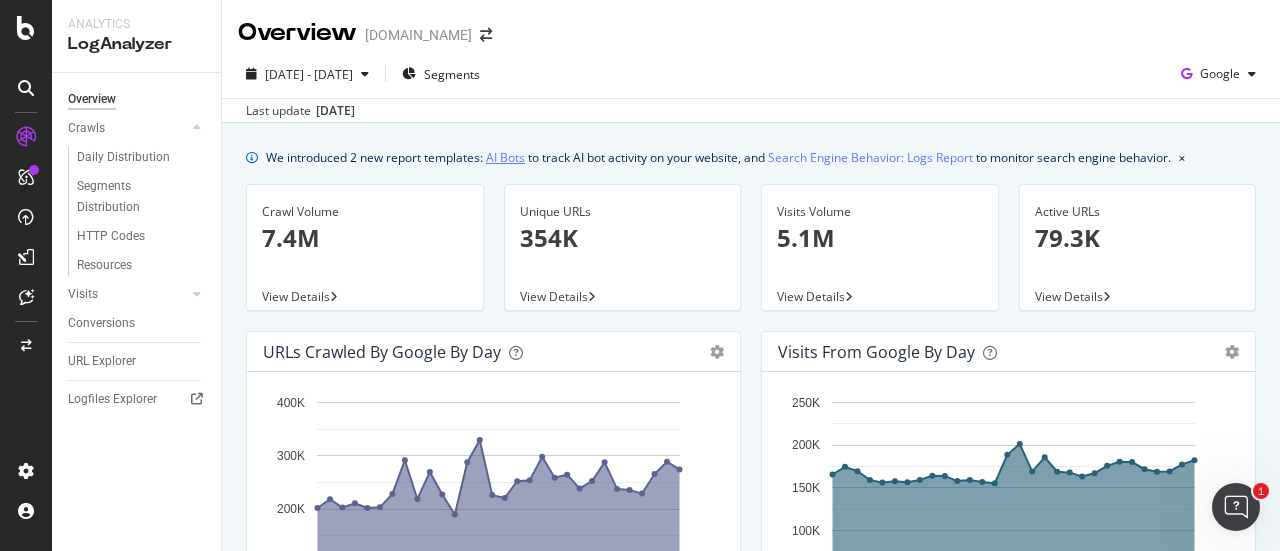 click on "AI Bots" at bounding box center (505, 157) 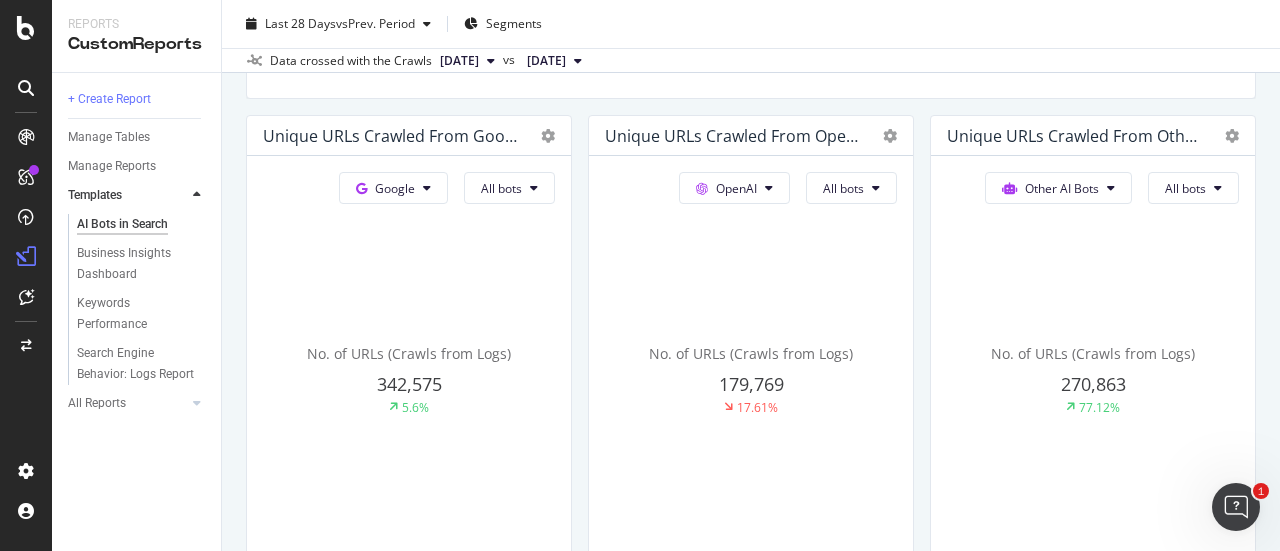 scroll, scrollTop: 500, scrollLeft: 0, axis: vertical 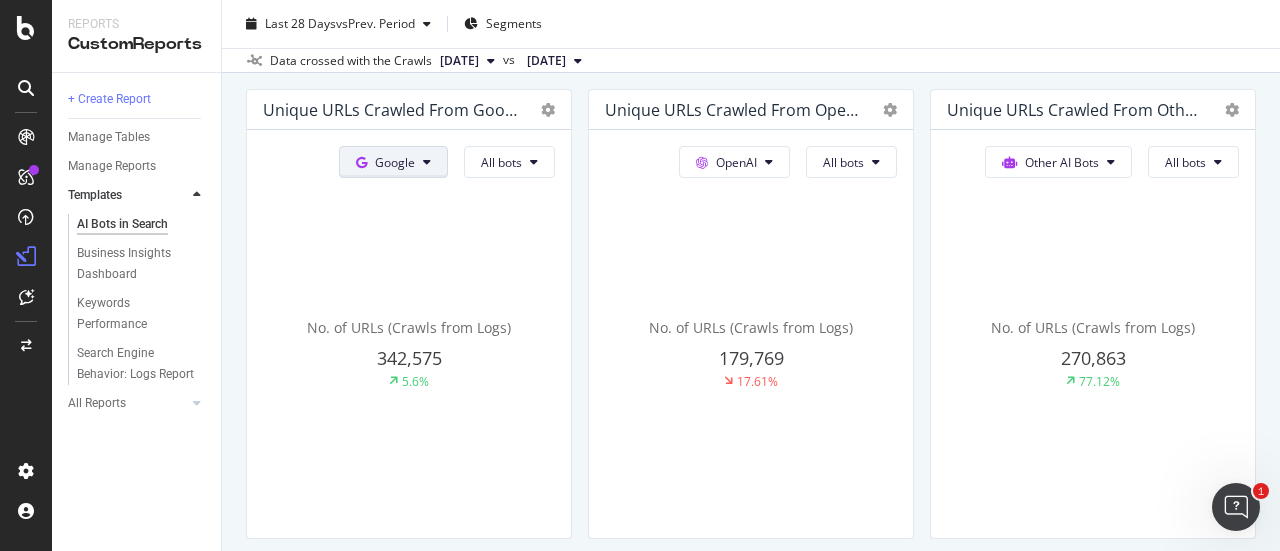 click on "Google" at bounding box center [395, 162] 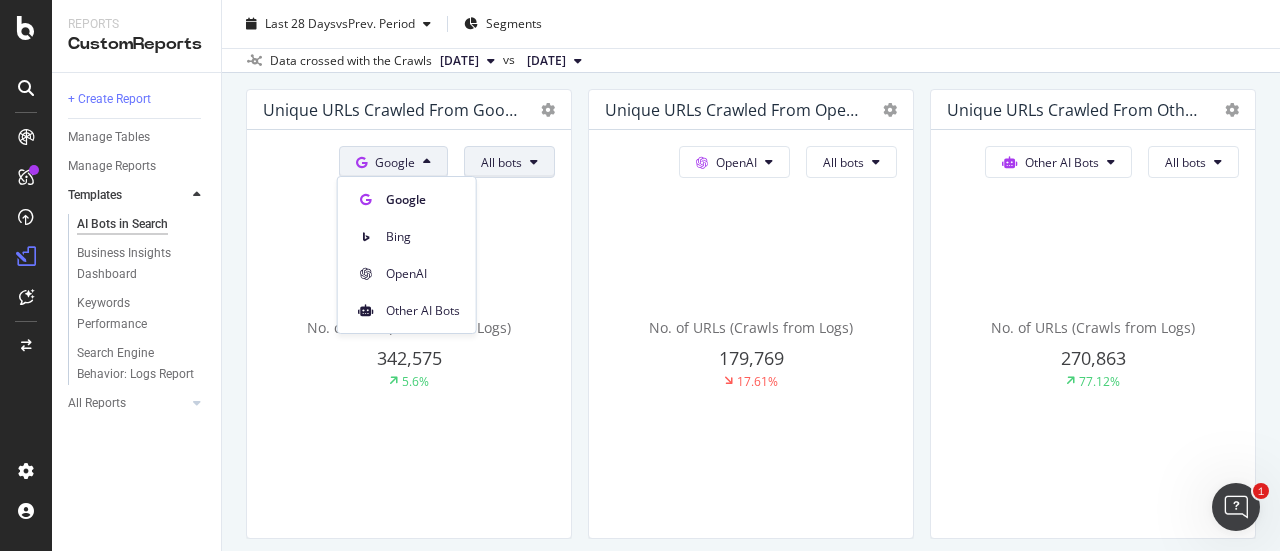 click on "All bots" at bounding box center [501, 162] 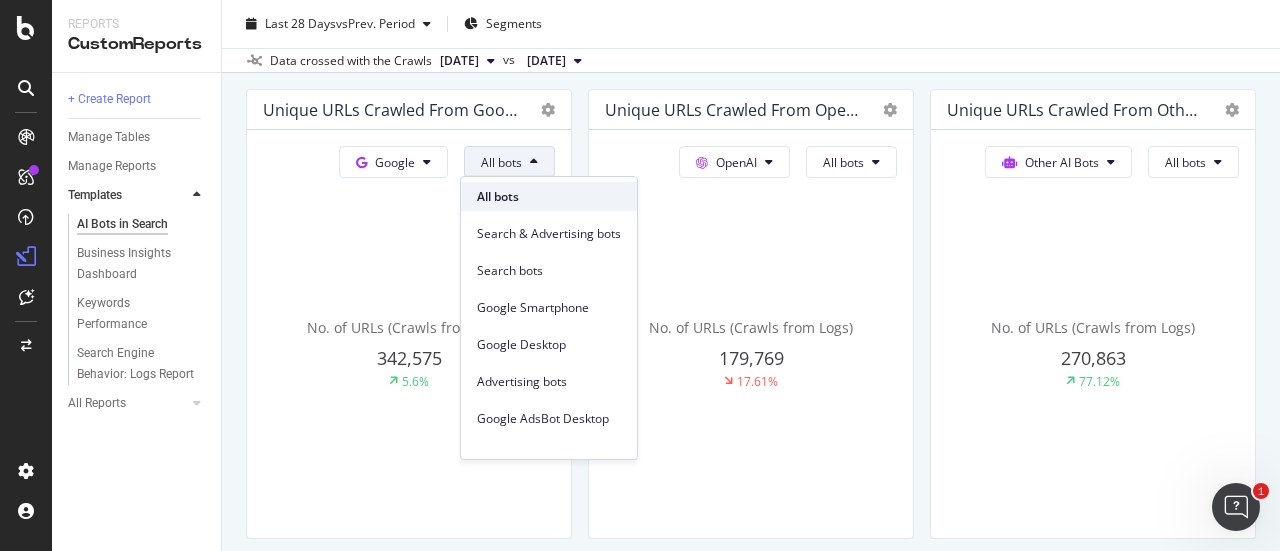 scroll, scrollTop: 0, scrollLeft: 0, axis: both 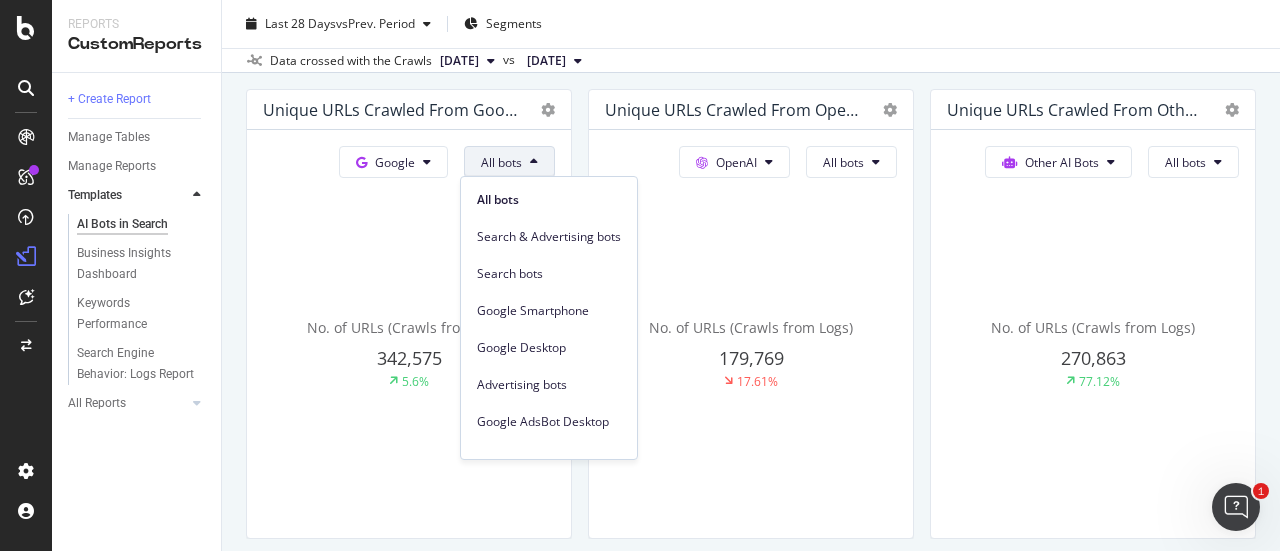 click on "This report shows AI bot interaction with your website and its impact on your organic traffic. Guidelines:
🗂️  Data source:  Your log data,  including AI bots , and third-party analytics are required for this report.
🏗️  Customization:  Change the period to look at longer trends, or  clone  this template to add your own  text insights , change charts, and schedule emails.
How AI search engines differ from traditional search engines AI search engines rely on bots to crawl your website like traditional search engines, but they provide direct answers to queries instead of lists of relevant links. They may include reference links in their answers to enable users to verify information. AI search engines prioritize high-quality, up-to-date sources, crawling less frequently than traditional search engines. They provide a more direct experience by focusing on relevance delivered through a conversational UI.
Learn more in our Knowledge Base
Unique URLs Crawled from Google Google All bots" at bounding box center (751, 1688) 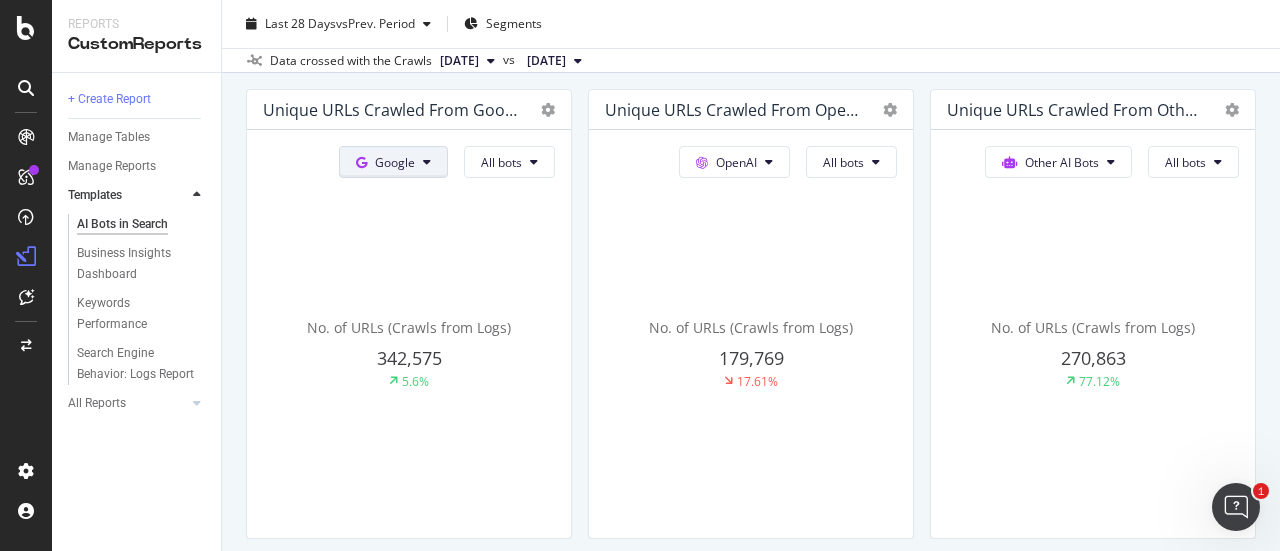 click on "Google" at bounding box center [395, 162] 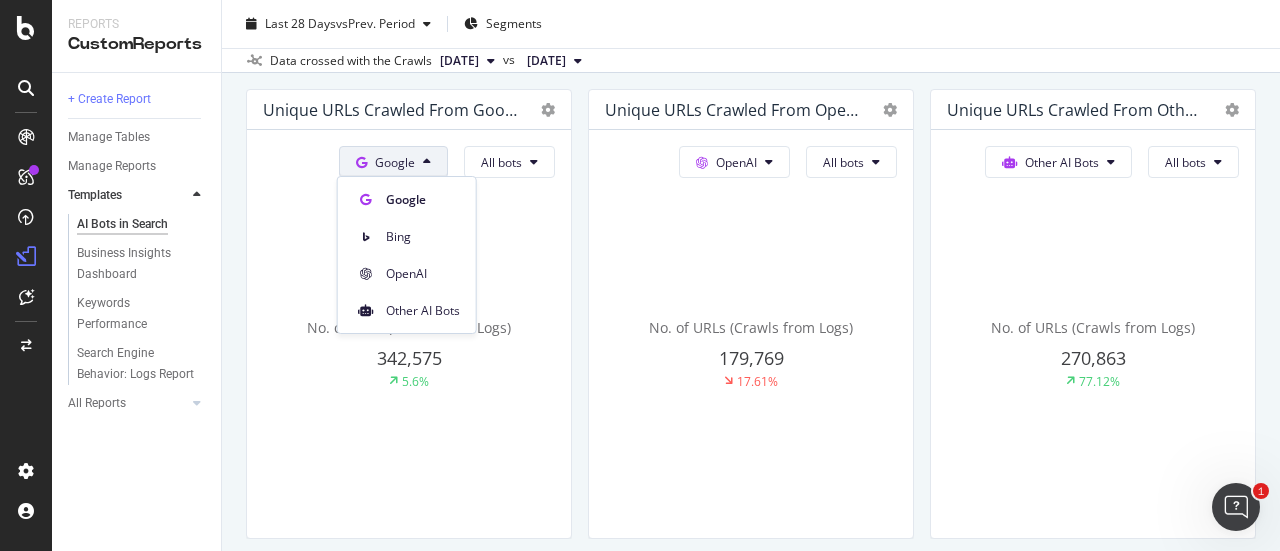 click on "OpenAI" at bounding box center (407, 269) 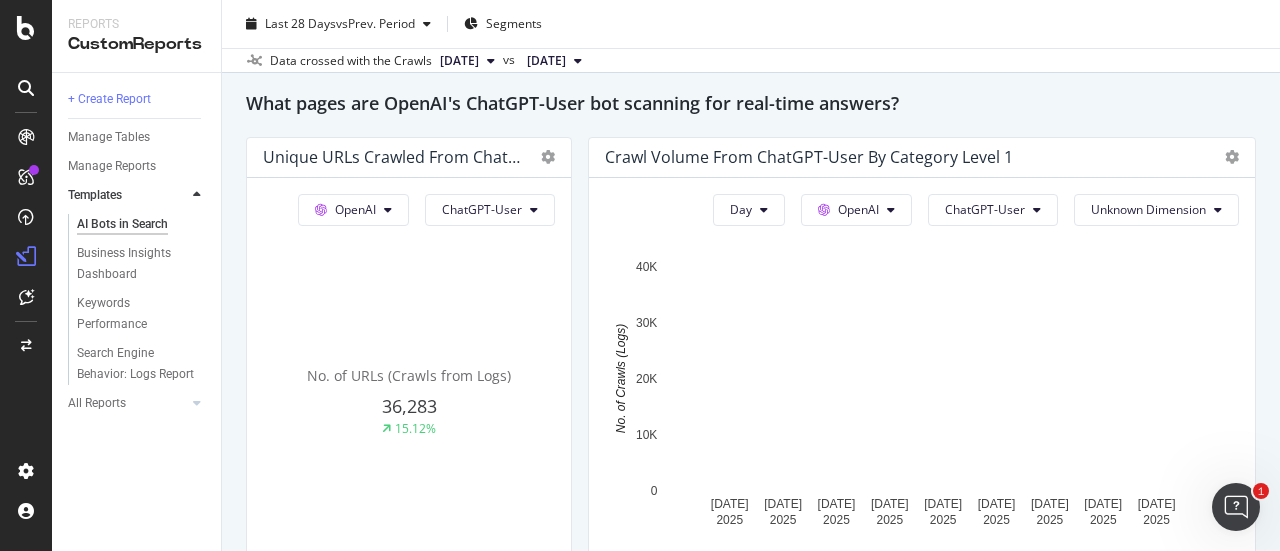 scroll, scrollTop: 2300, scrollLeft: 0, axis: vertical 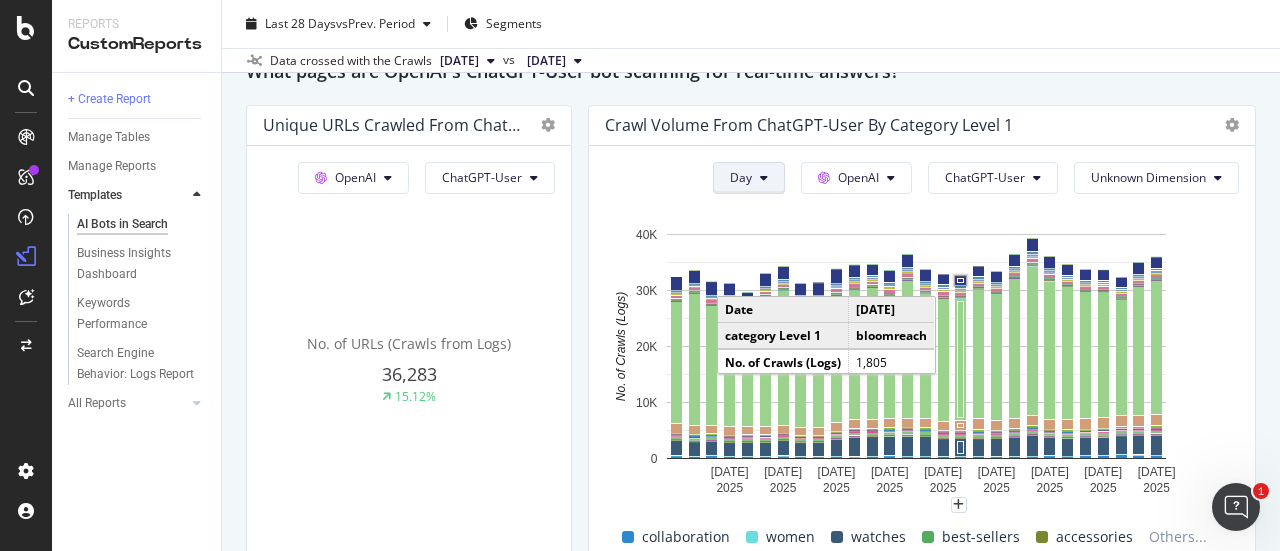click on "Day" at bounding box center [749, 178] 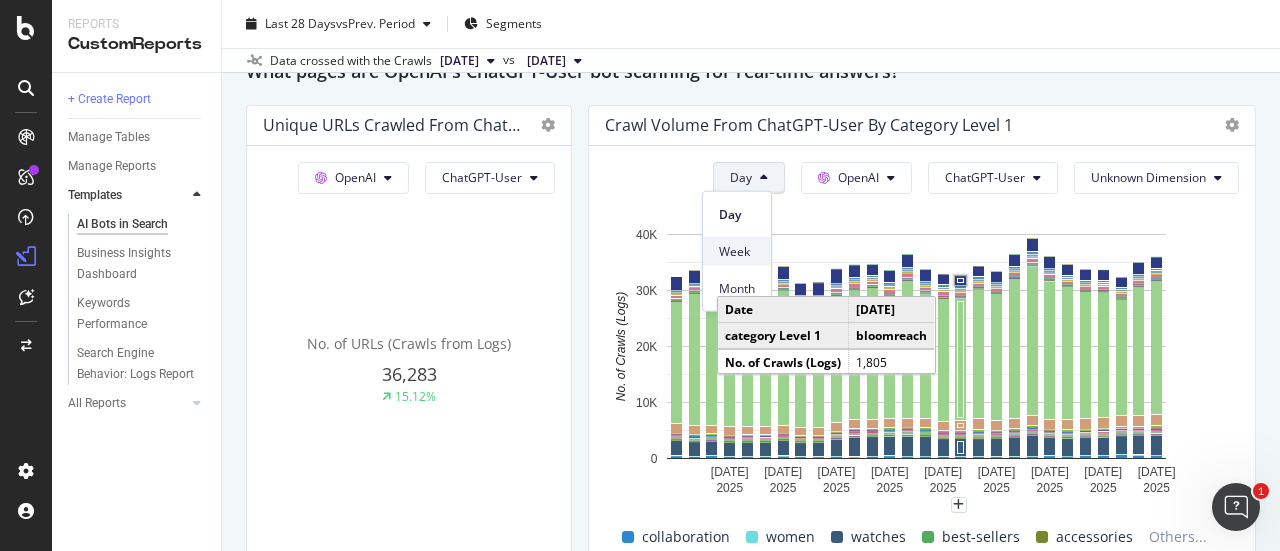 click on "Week" at bounding box center (737, 251) 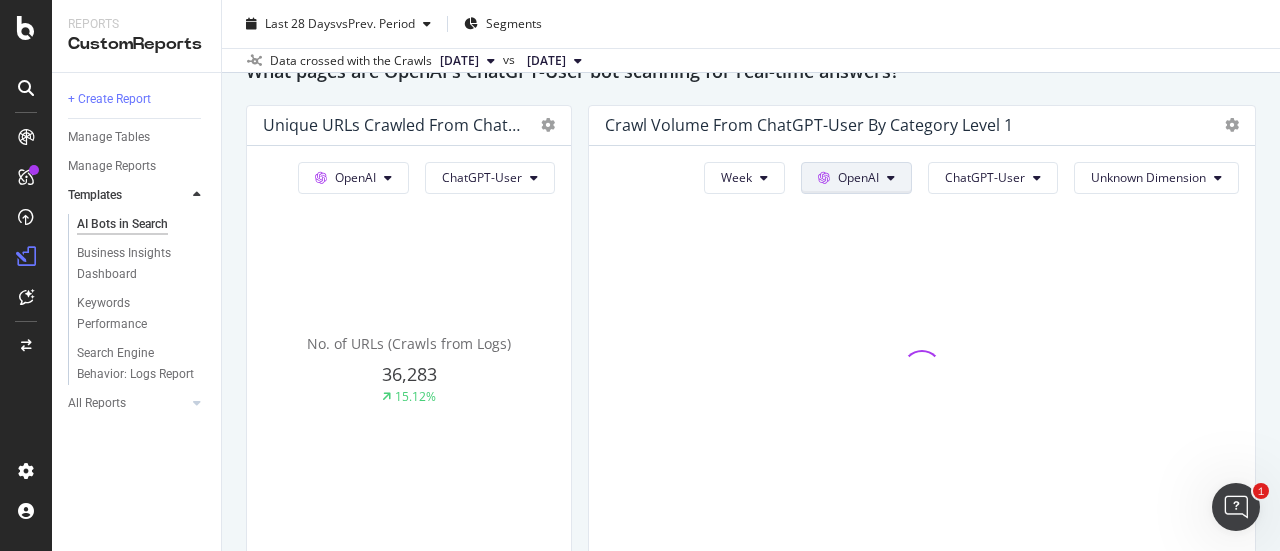 click on "OpenAI" at bounding box center (856, 178) 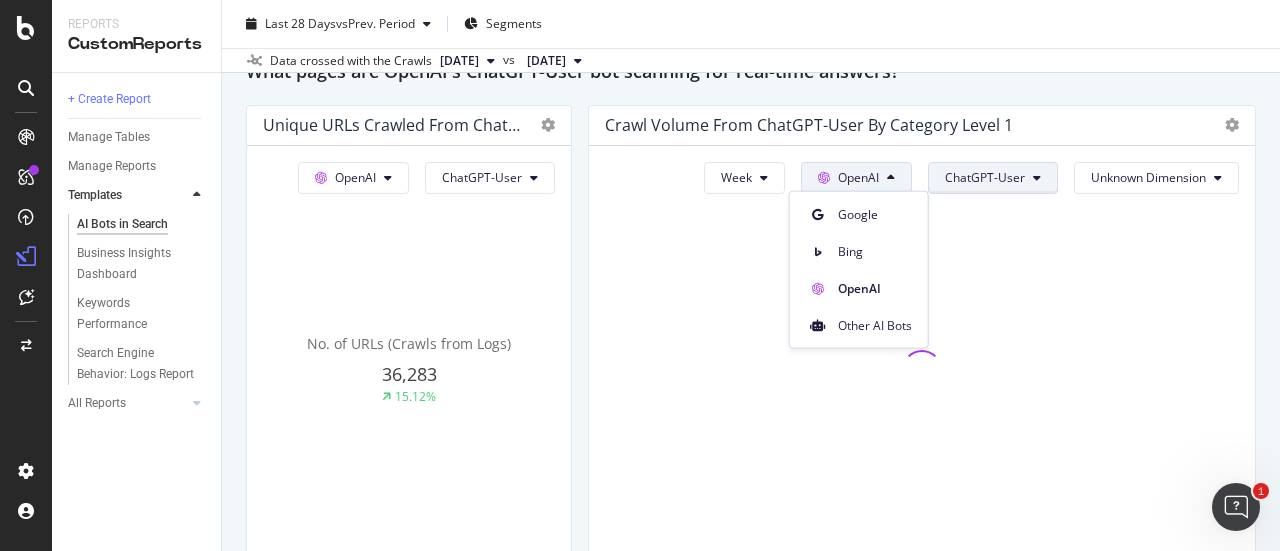 click on "ChatGPT-User" at bounding box center (985, 177) 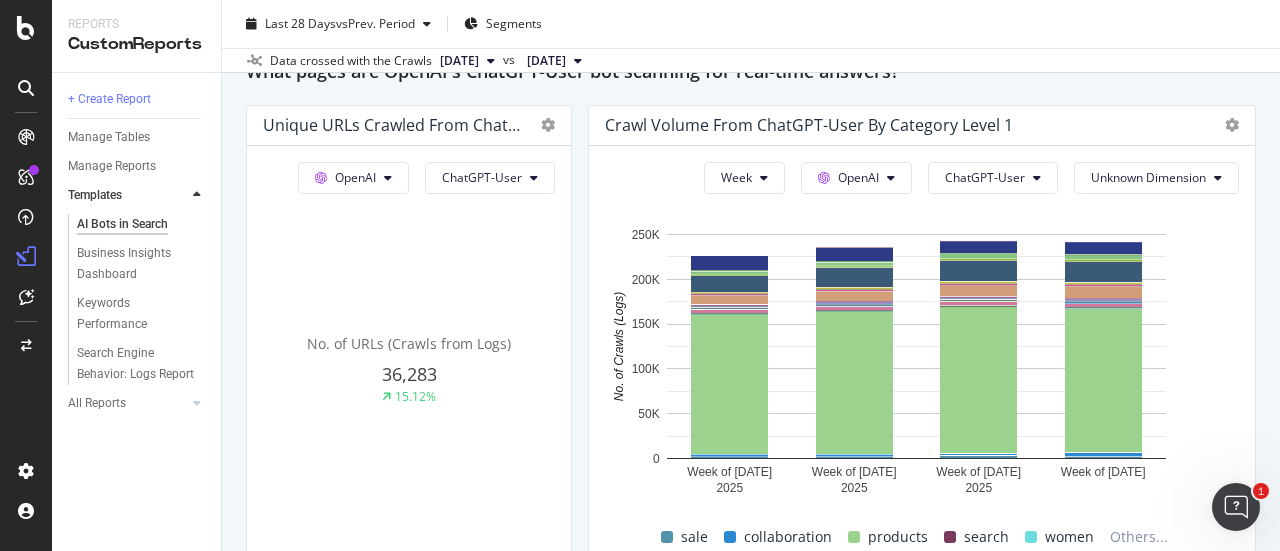 click on "AI Bots in Search AI Bots in Search [DOMAIN_NAME] Clone Schedule Email Export Last 28 Days  vs  Prev. Period Segments Data crossed with the Crawls  [DATE] vs [DATE] Add a short description Add a short description This report shows AI bot interaction with your website and its impact on your organic traffic. Guidelines:
🗂️  Data source:  Your log data,  including AI bots , and third-party analytics are required for this report.
🏗️  Customization:  Change the period to look at longer trends, or  clone  this template to add your own  text insights , change charts, and schedule emails.
How AI search engines differ from traditional search engines
Botify tracks AI bot crawls to show how much of your website’s content will influence AI-driven search.
Learn more in our Knowledge Base
Unique URLs Crawled from OpenAI OpenAI All bots No. of URLs (Crawls from Logs) 179,769 17.61% Unique URLs Crawled from OpenAI OpenAI All bots No. of URLs (Crawls from Logs) 179,769 0" at bounding box center (751, 275) 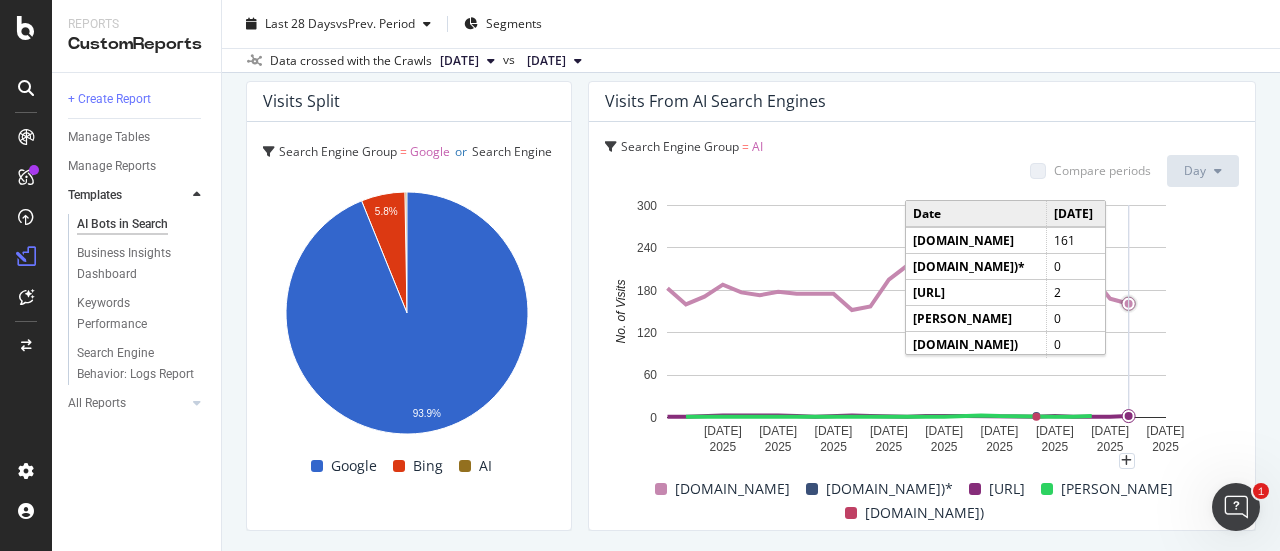 scroll, scrollTop: 3623, scrollLeft: 0, axis: vertical 